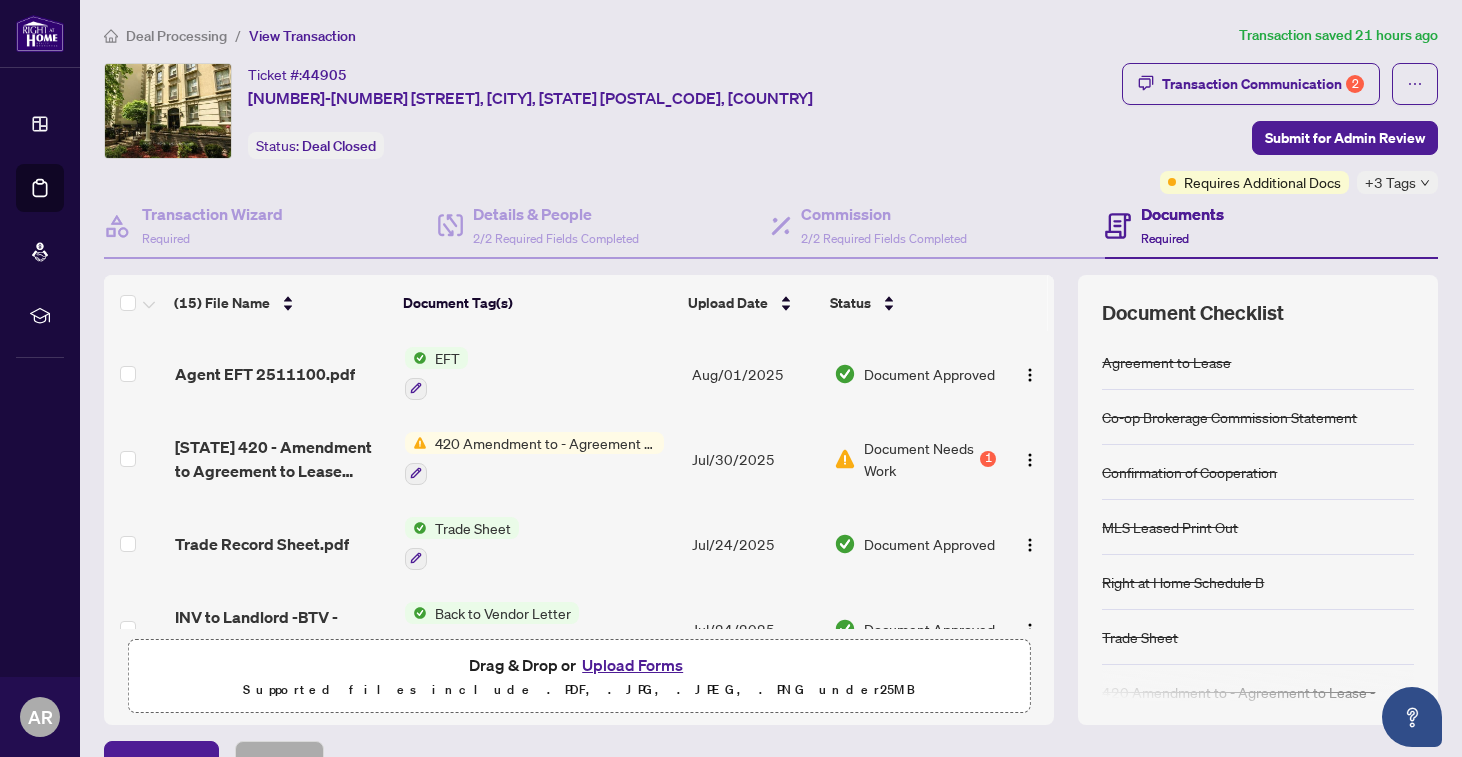 scroll, scrollTop: 0, scrollLeft: 0, axis: both 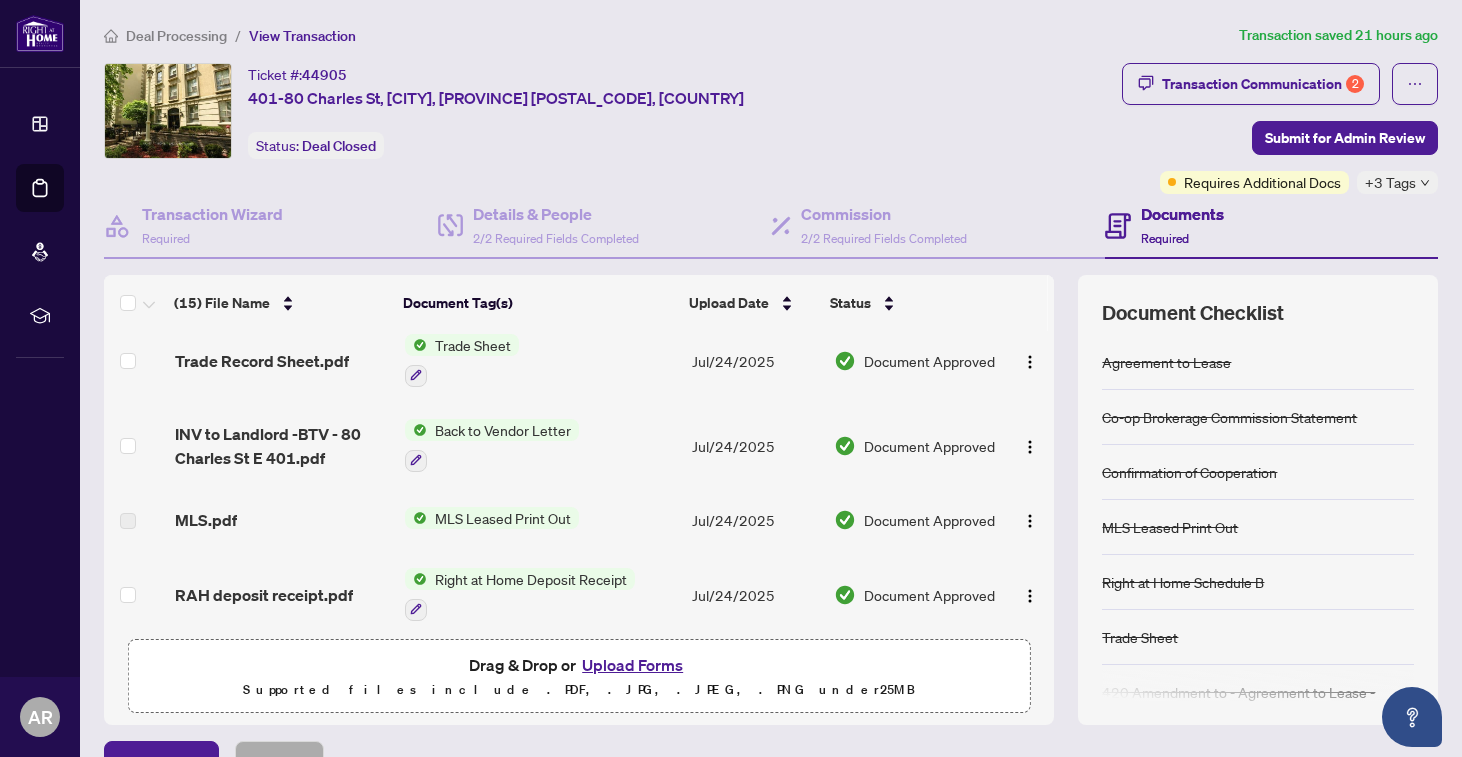 click on "Document Approved" at bounding box center [929, 520] 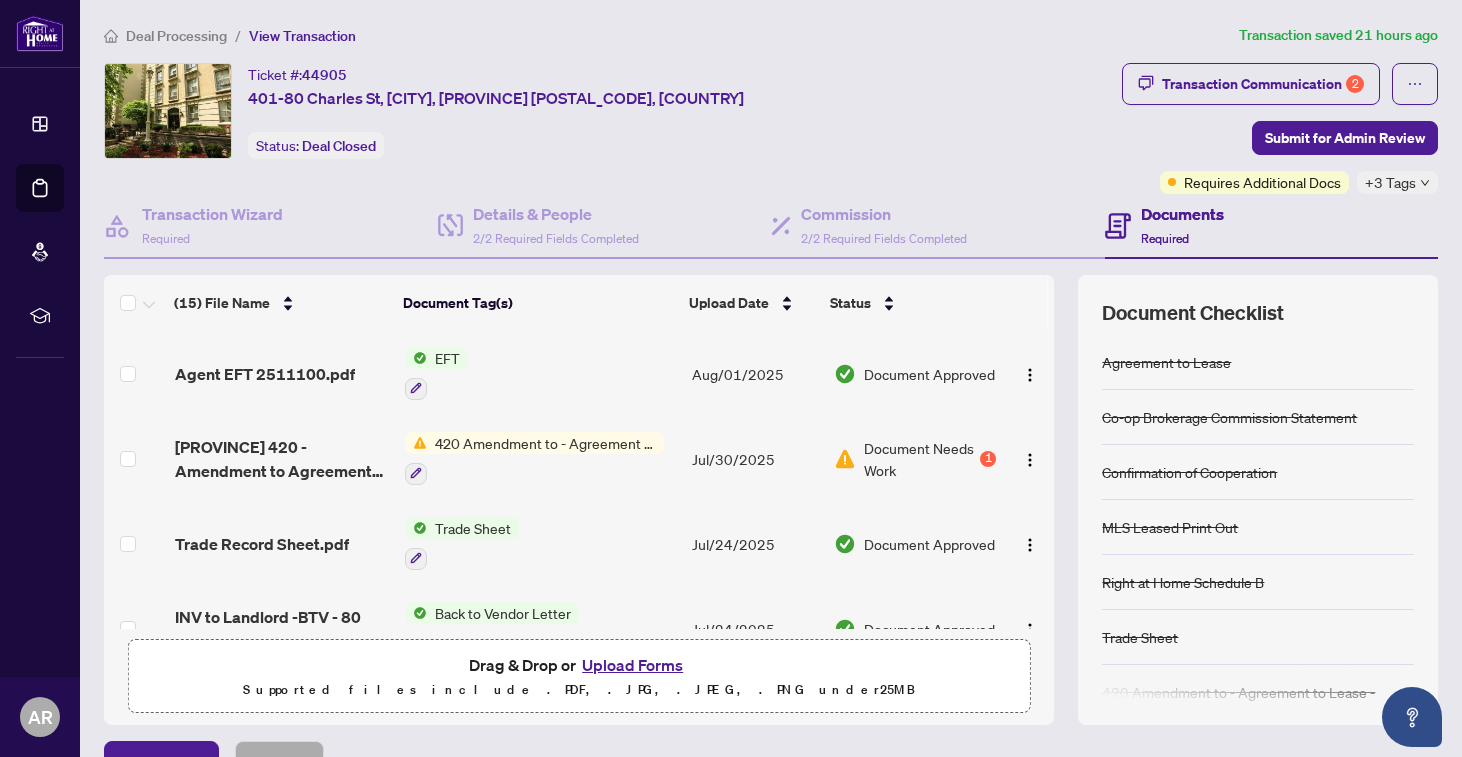 scroll, scrollTop: 0, scrollLeft: 0, axis: both 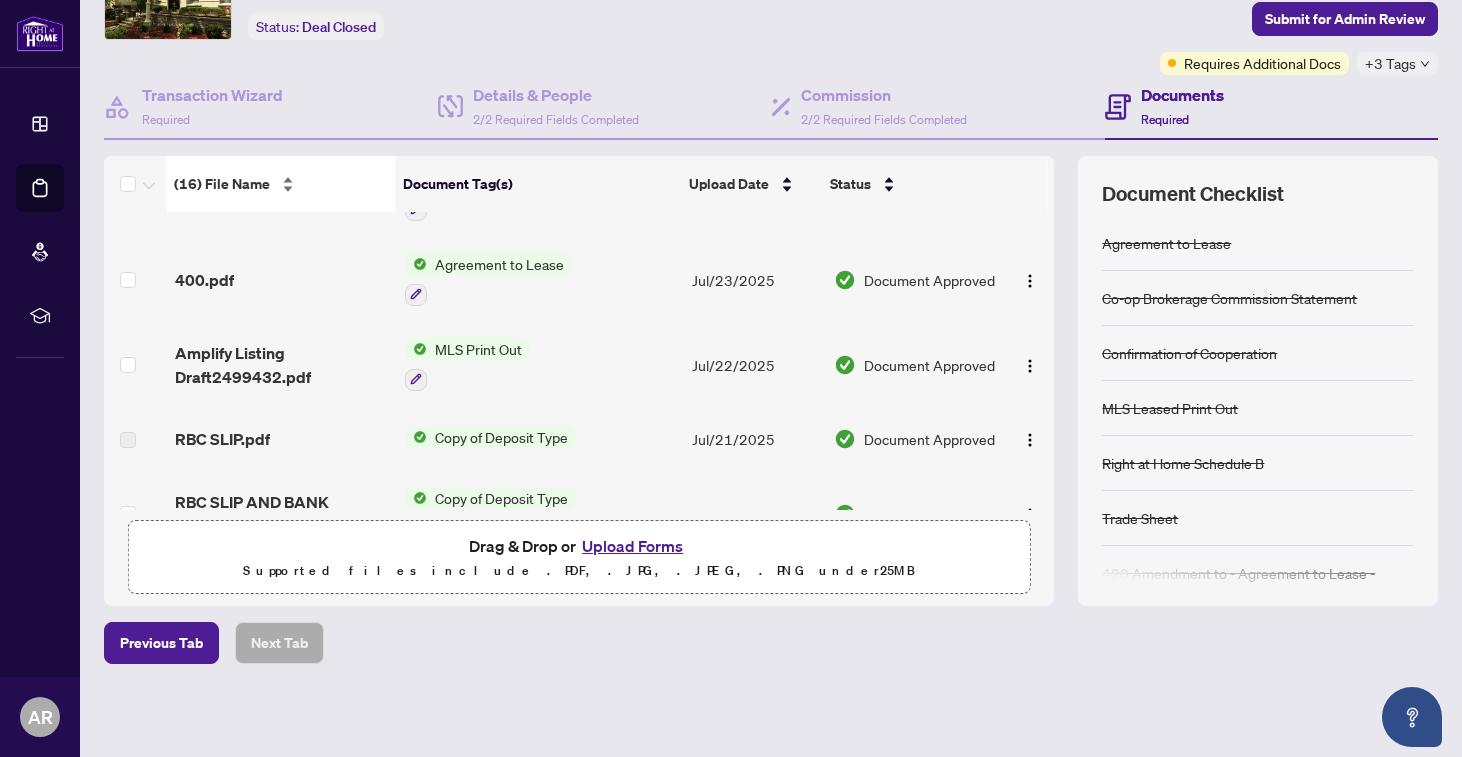 click on "(16) File Name" at bounding box center [222, 184] 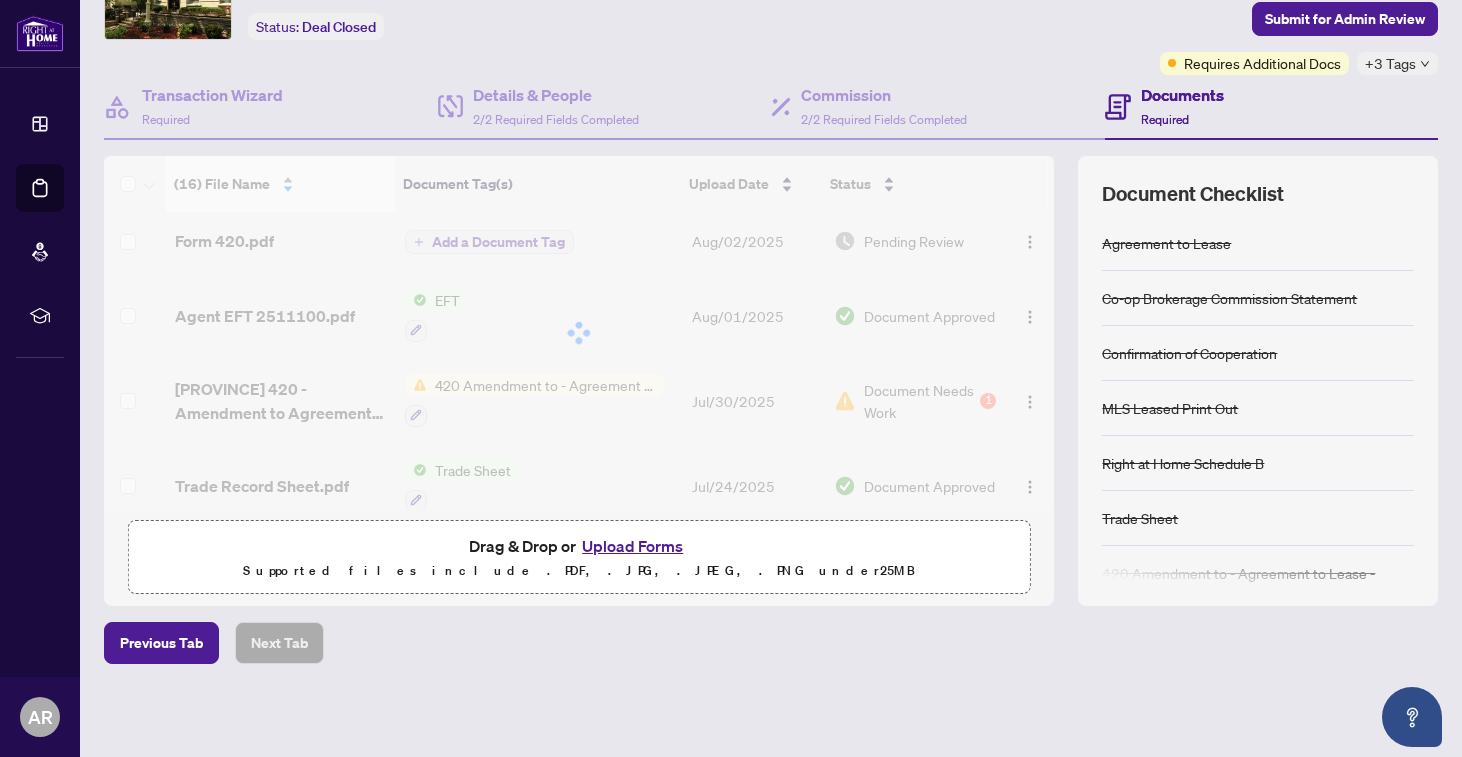 scroll, scrollTop: 0, scrollLeft: 0, axis: both 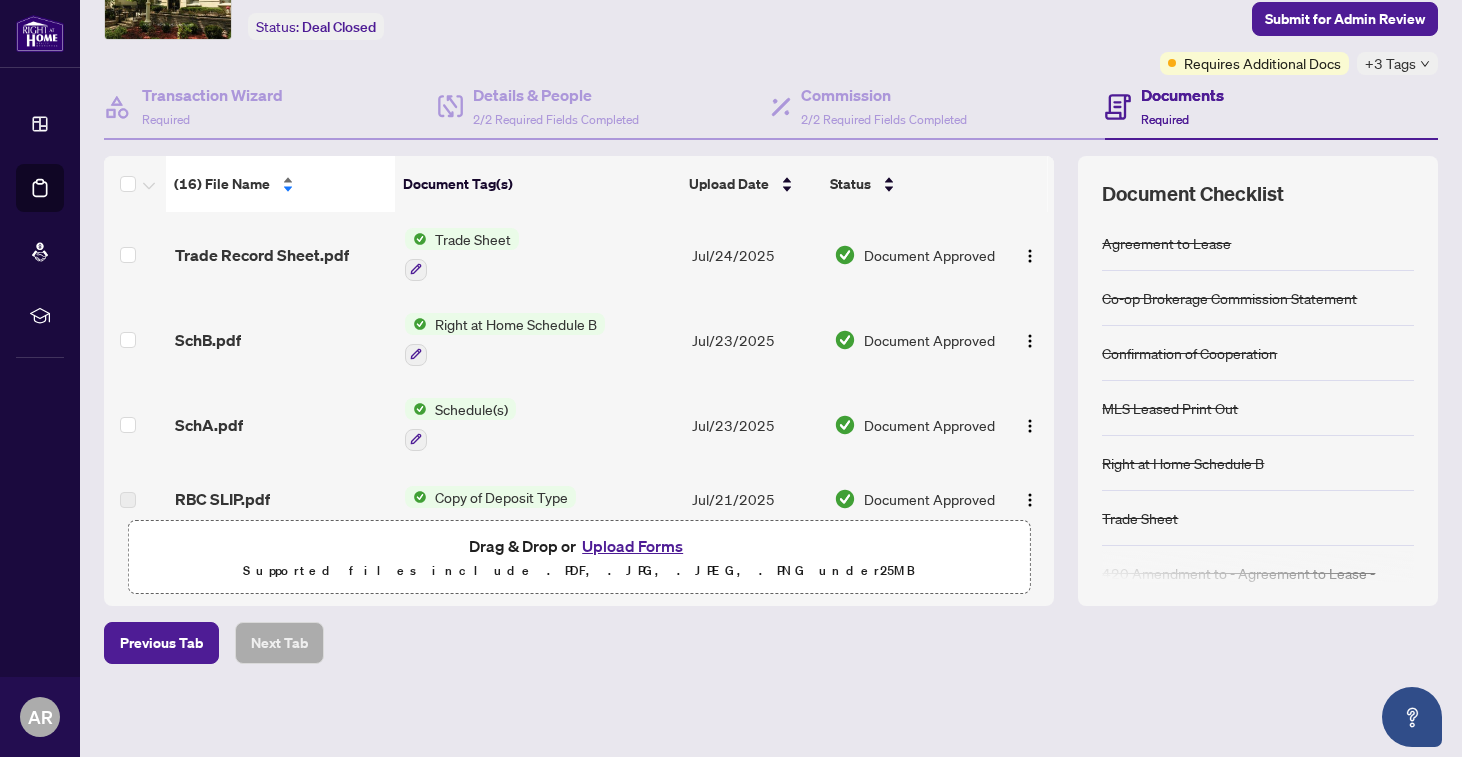click on "(16) File Name" at bounding box center (280, 184) 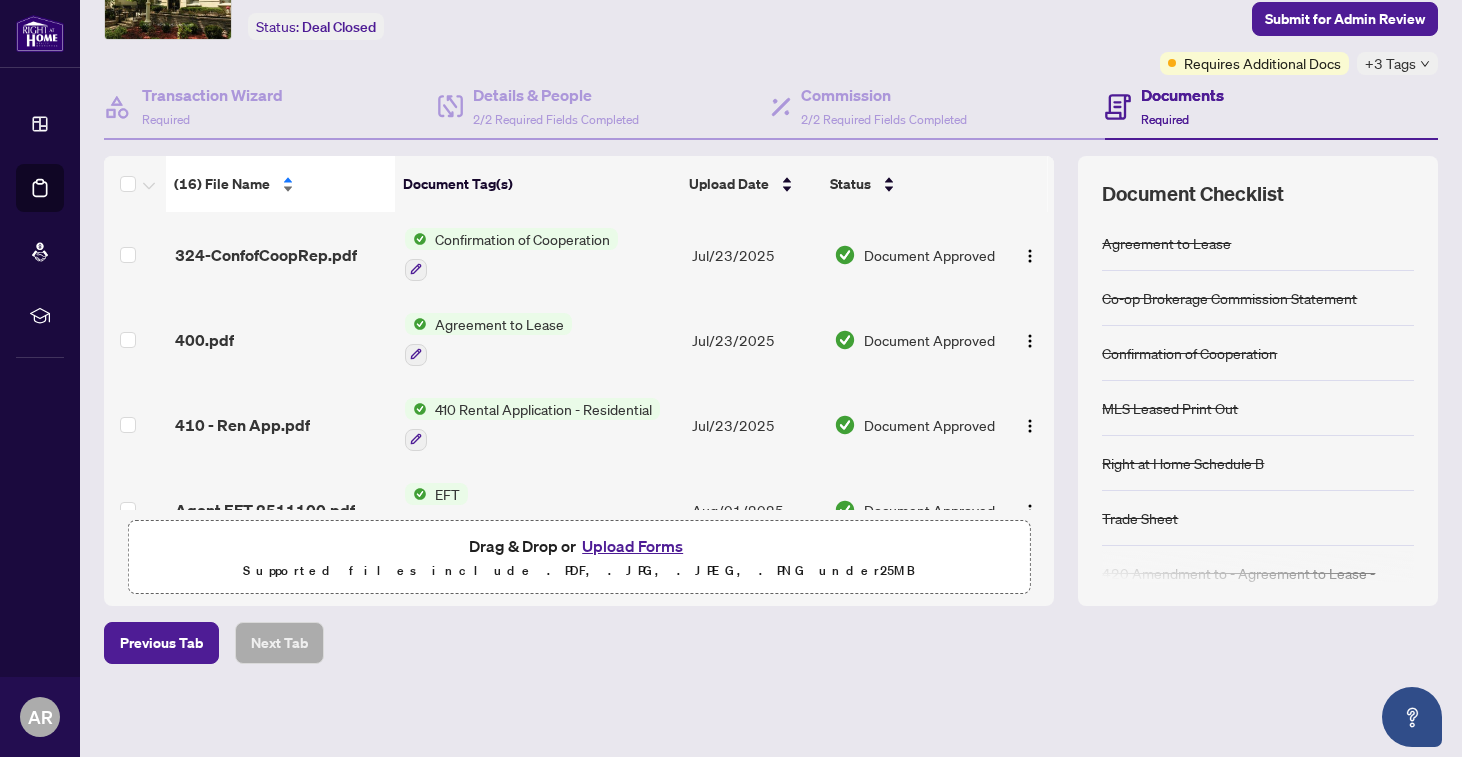 click on "(16) File Name" at bounding box center [222, 184] 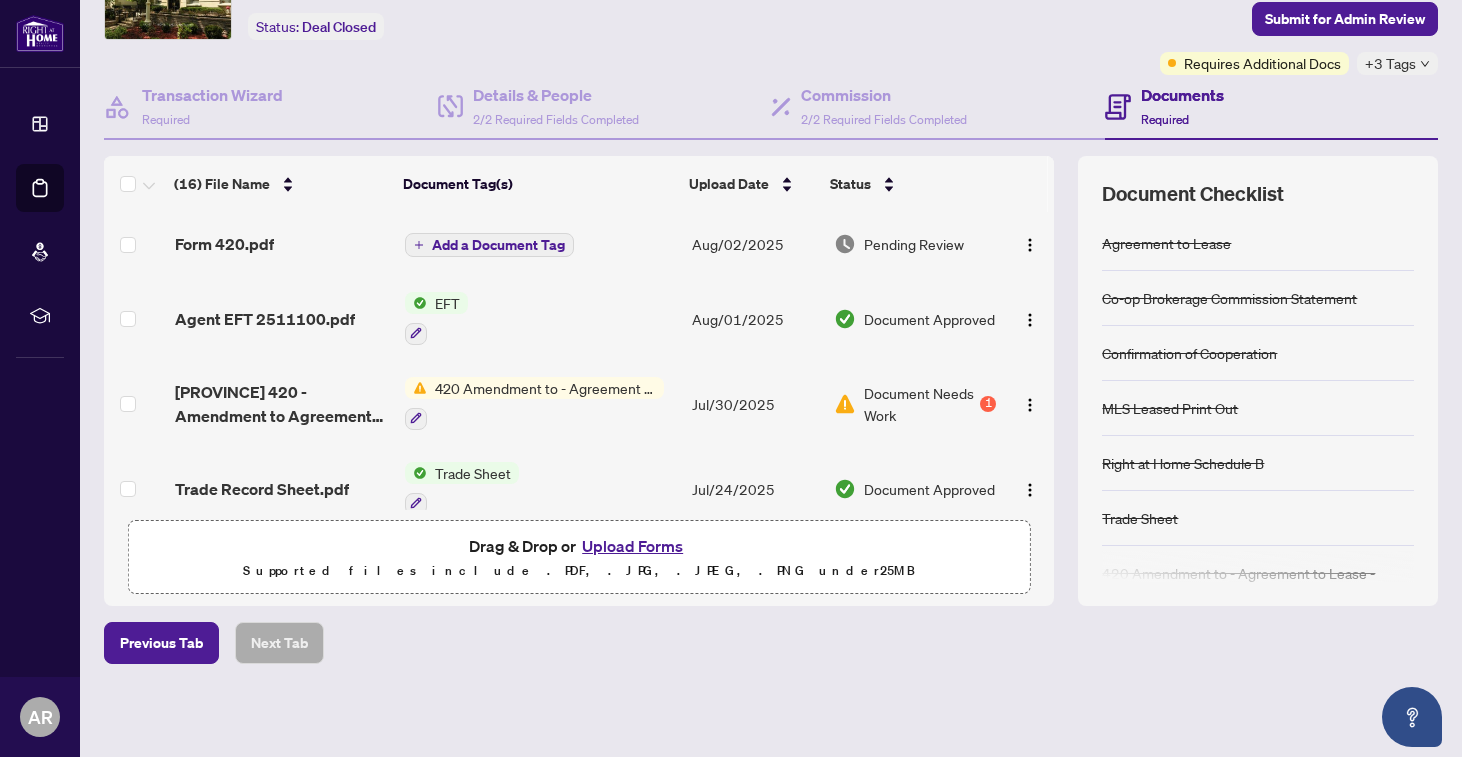 click on "Add a Document Tag" at bounding box center (498, 245) 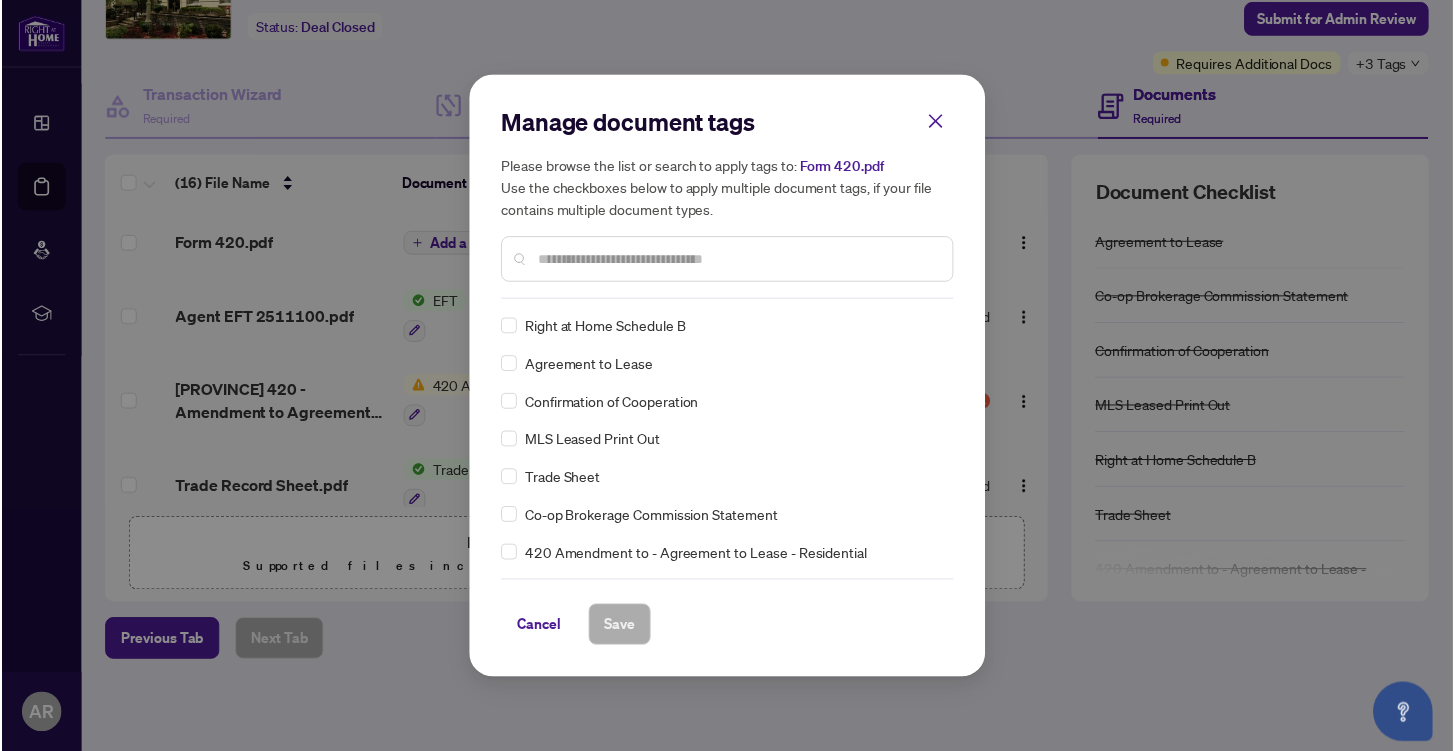 scroll, scrollTop: 0, scrollLeft: 0, axis: both 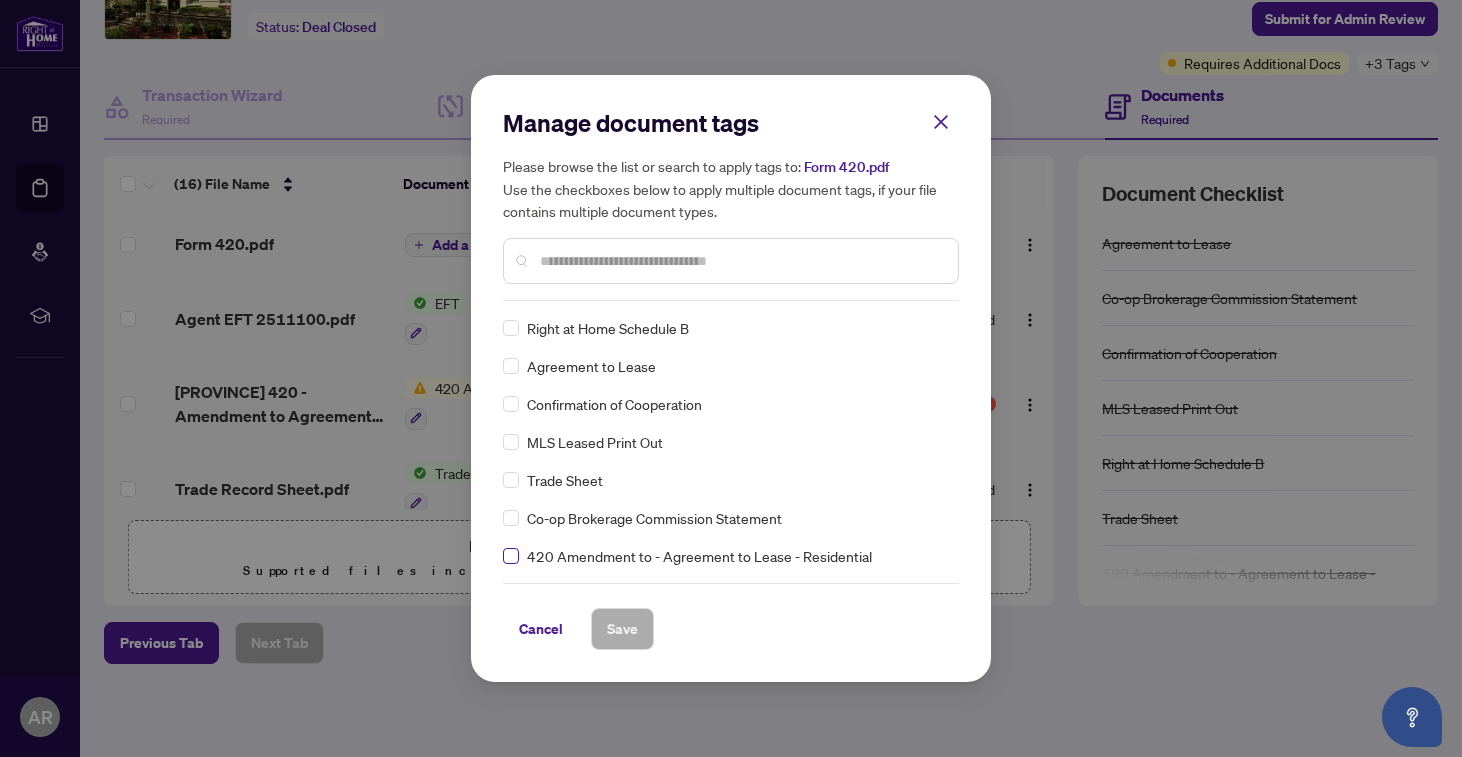 click at bounding box center (511, 556) 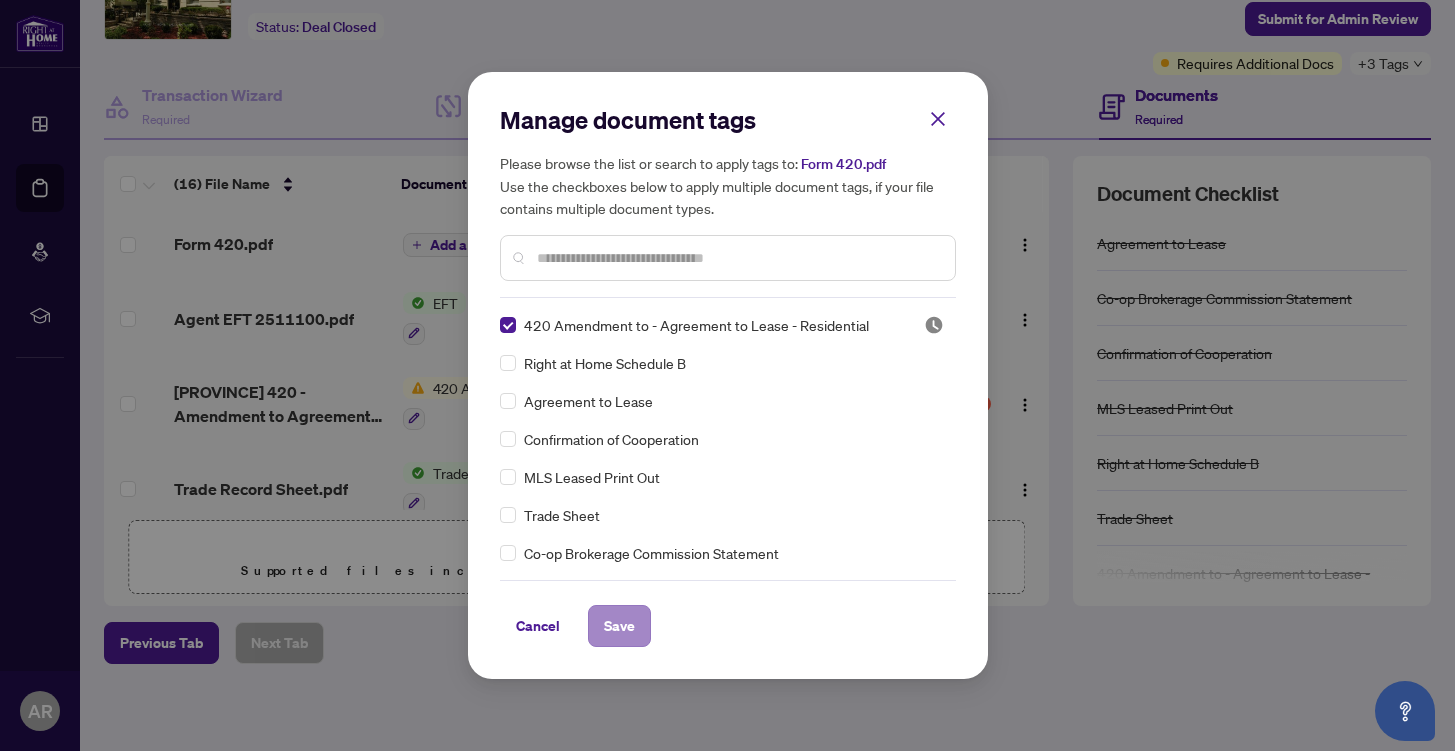 click on "Save" at bounding box center (619, 626) 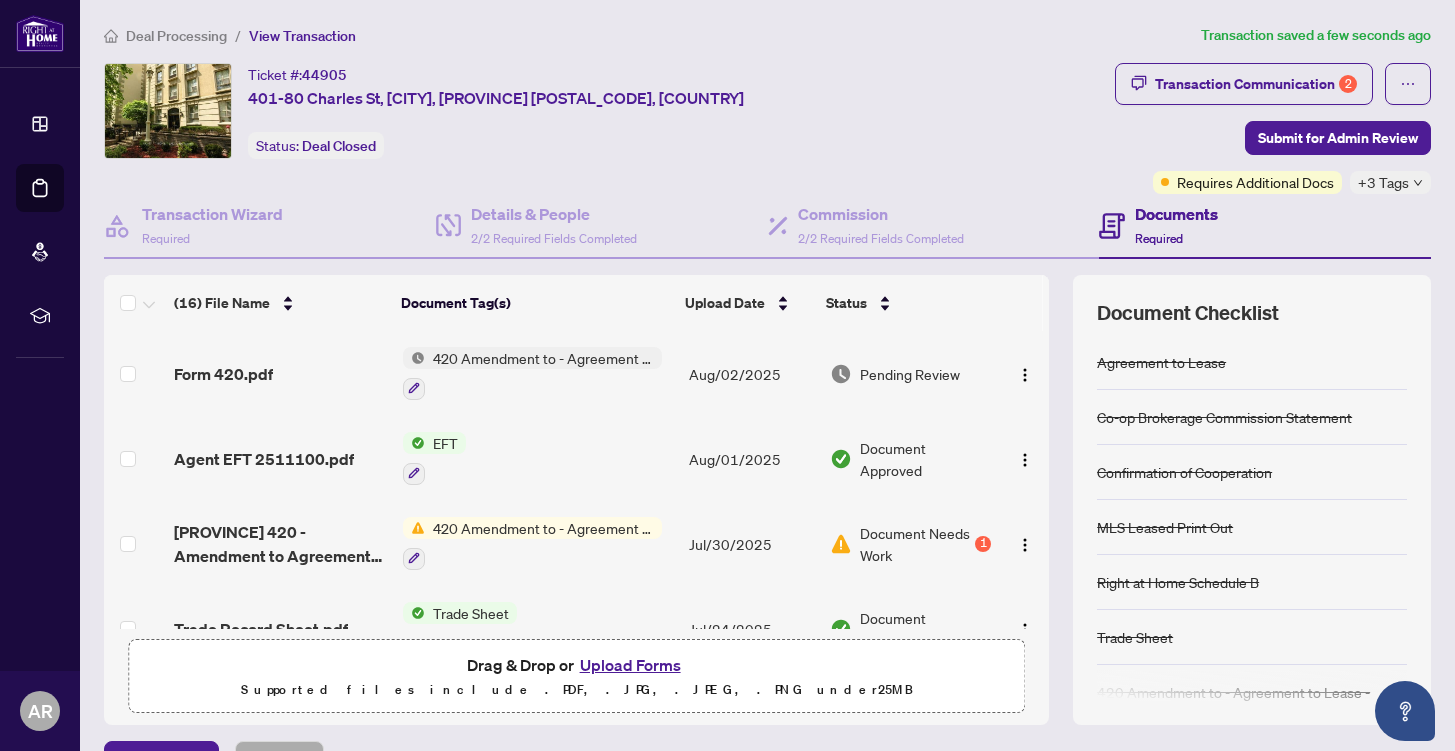 scroll, scrollTop: 0, scrollLeft: 0, axis: both 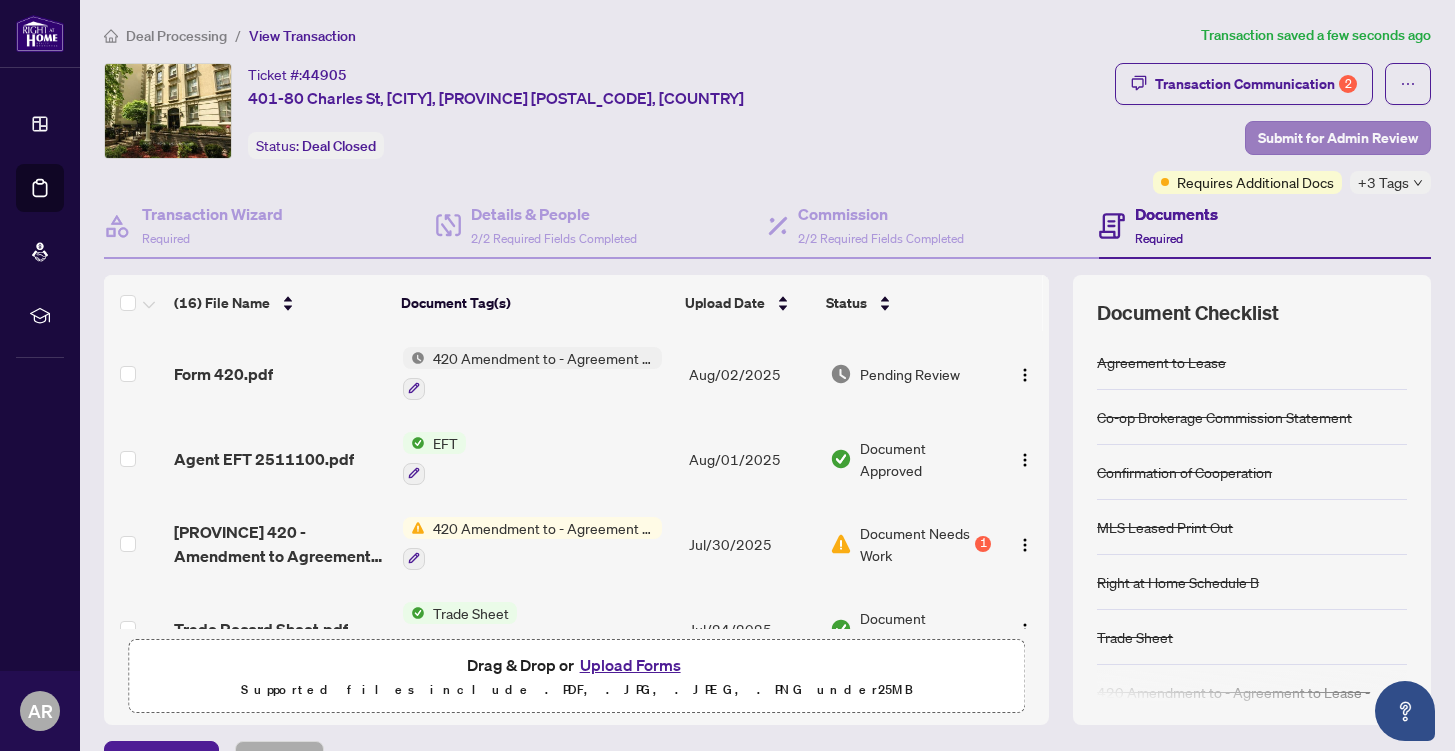 click on "Submit for Admin Review" at bounding box center [1338, 138] 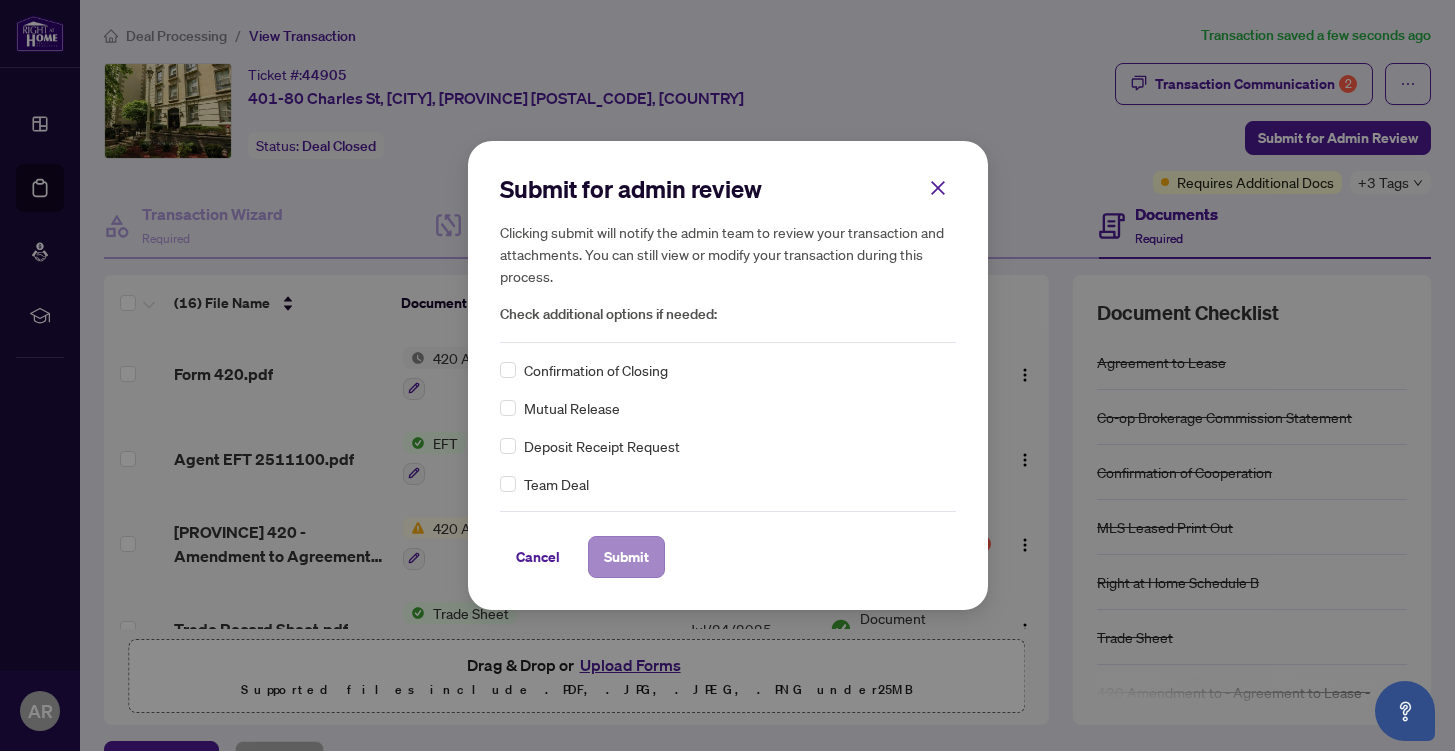 click on "Submit" at bounding box center (626, 557) 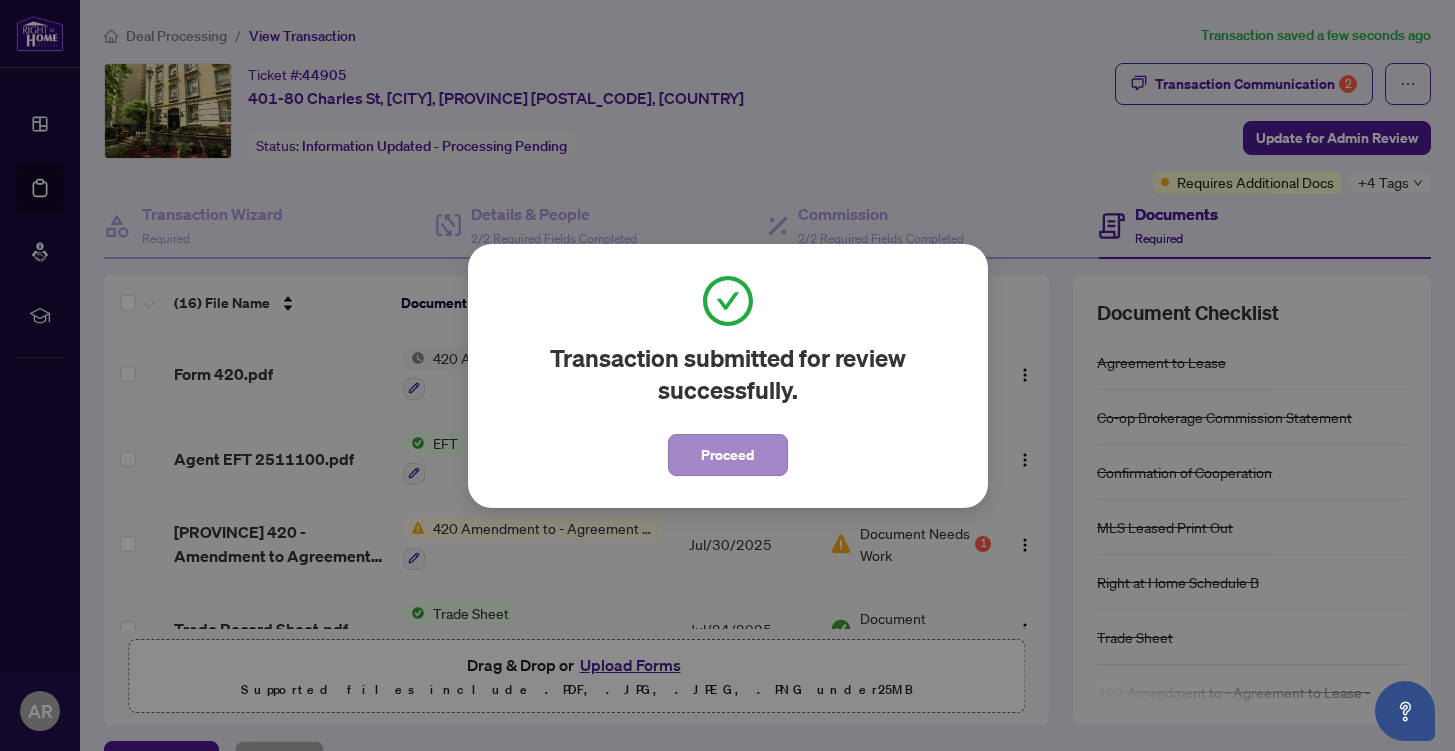 click on "Proceed" at bounding box center (727, 455) 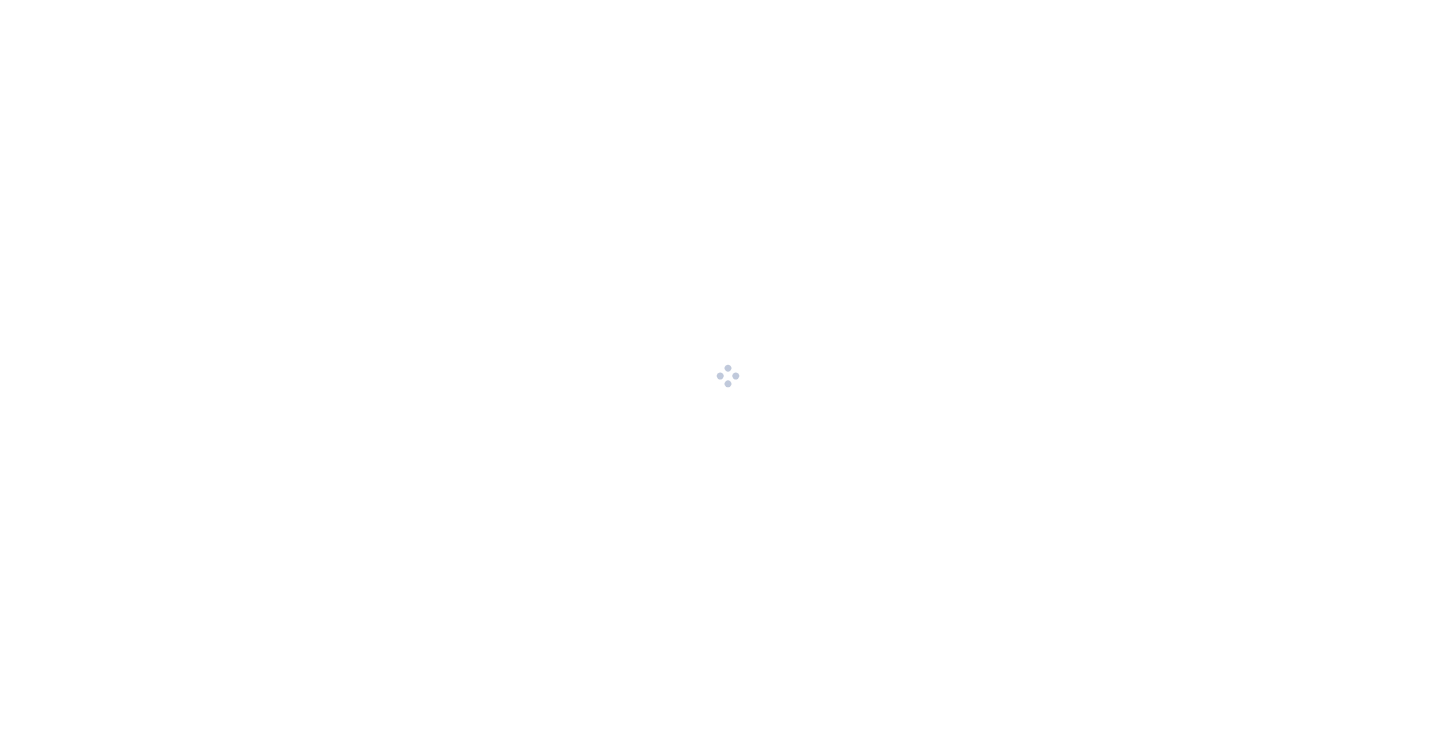 scroll, scrollTop: 0, scrollLeft: 0, axis: both 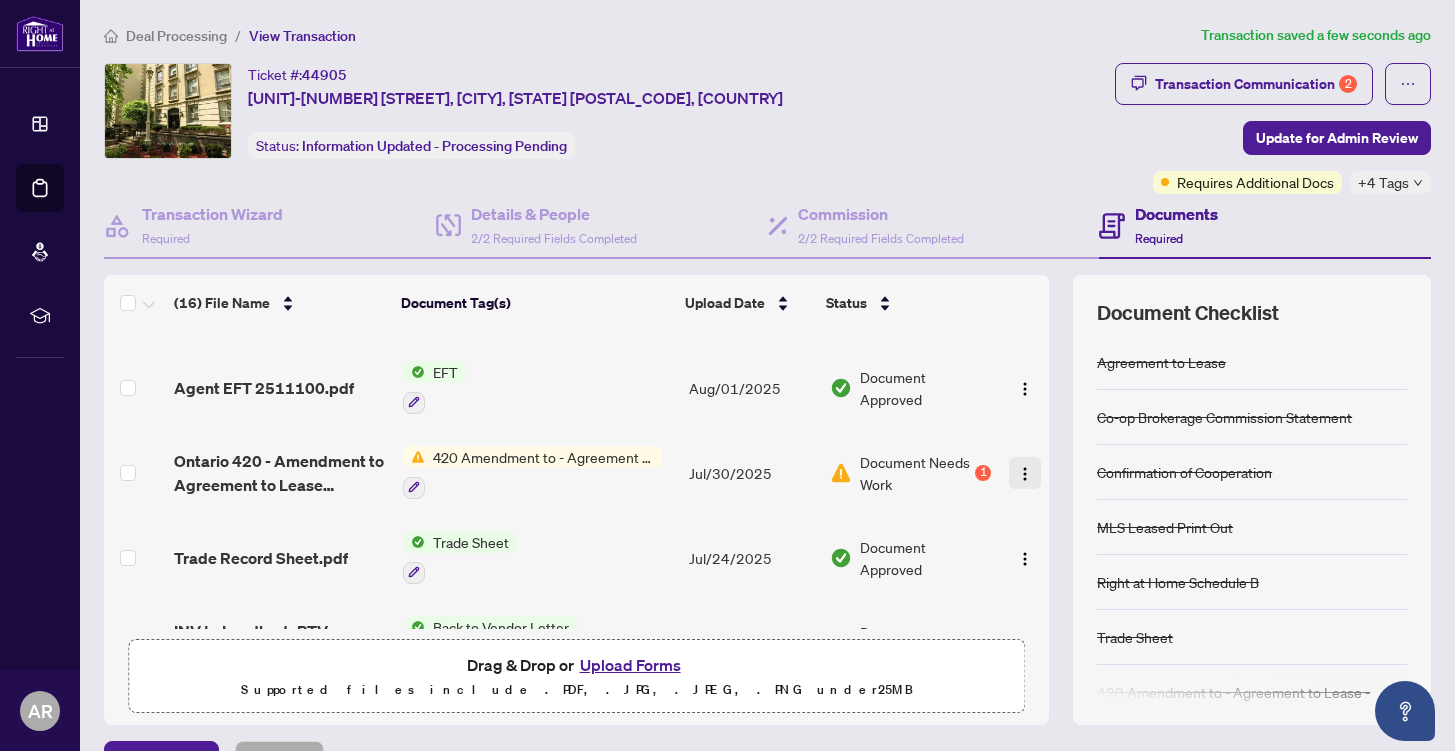click at bounding box center (1025, 474) 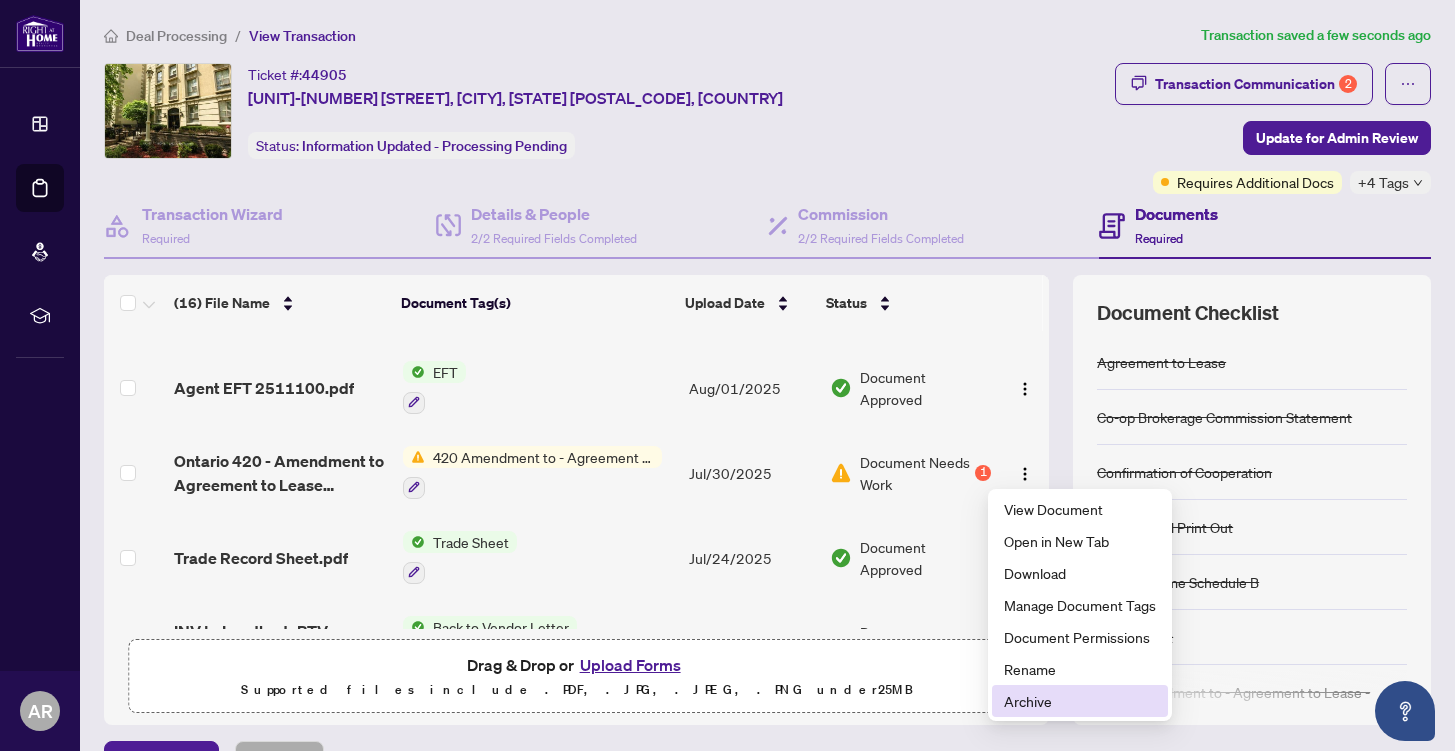 click on "Archive" at bounding box center (1080, 701) 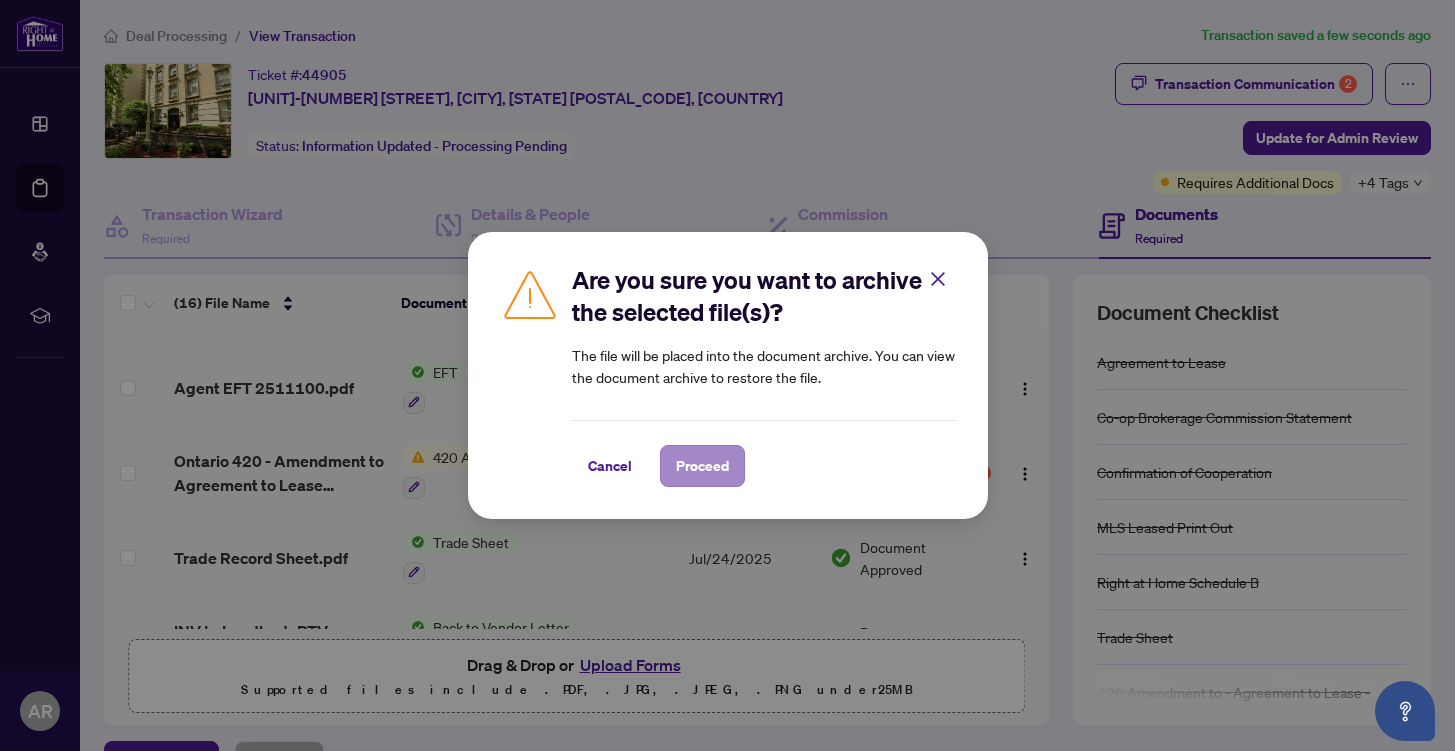 click on "Proceed" at bounding box center (702, 466) 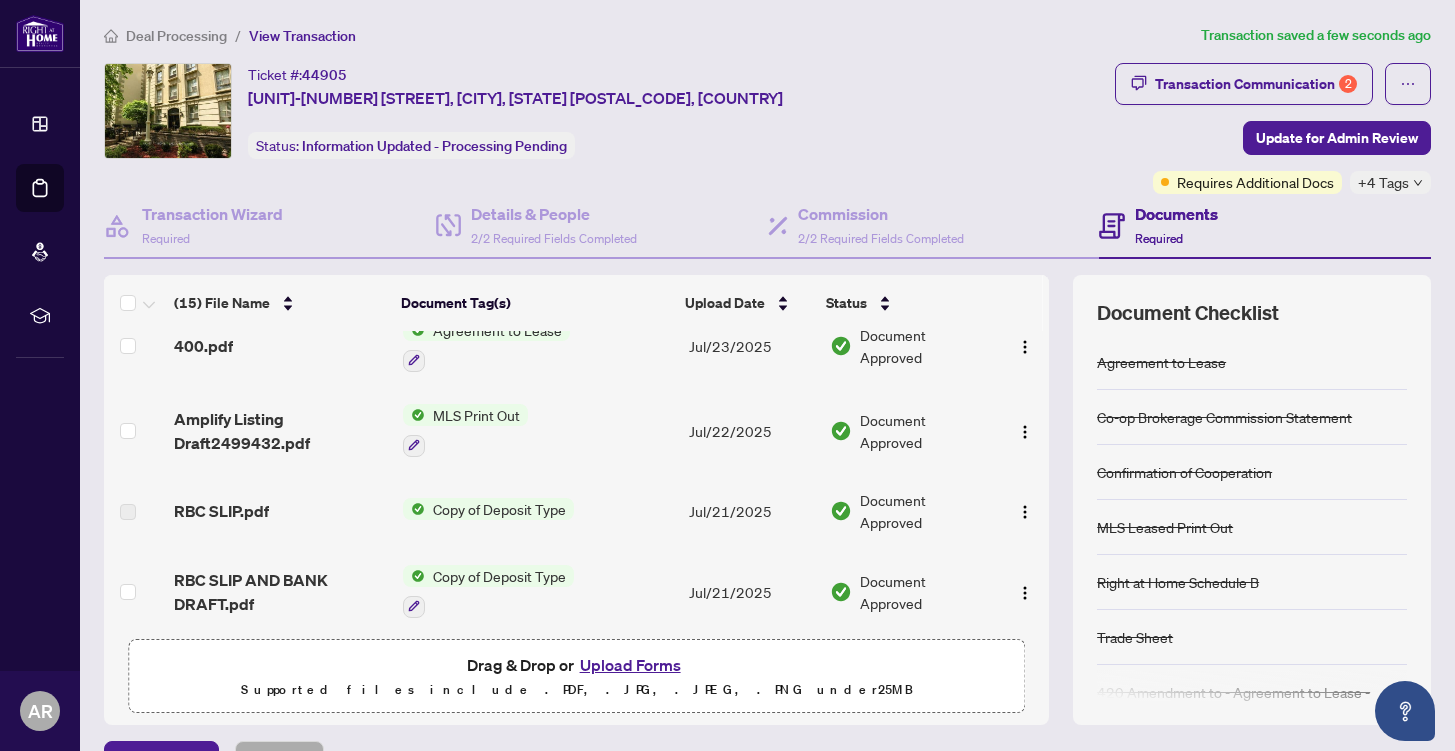 scroll, scrollTop: 953, scrollLeft: 0, axis: vertical 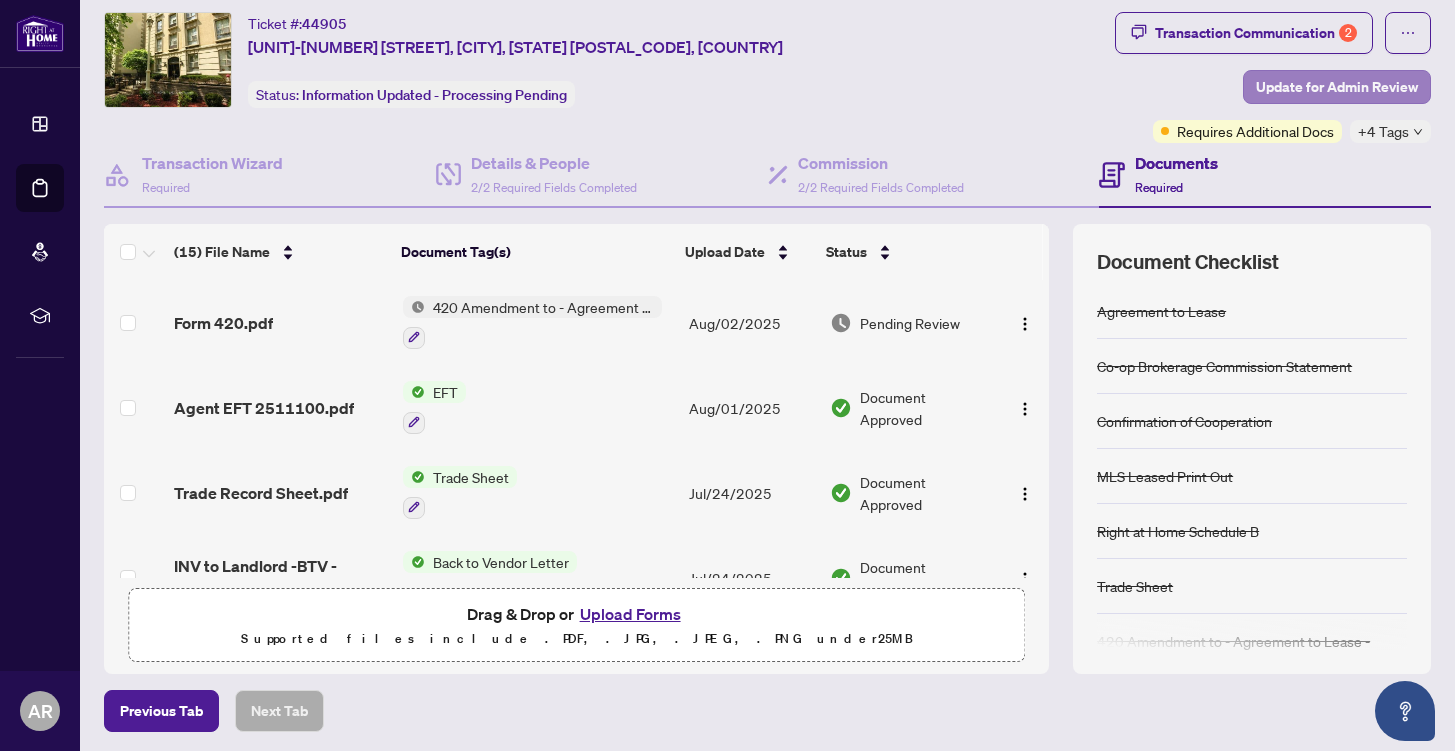 click on "Update for Admin Review" at bounding box center [1337, 87] 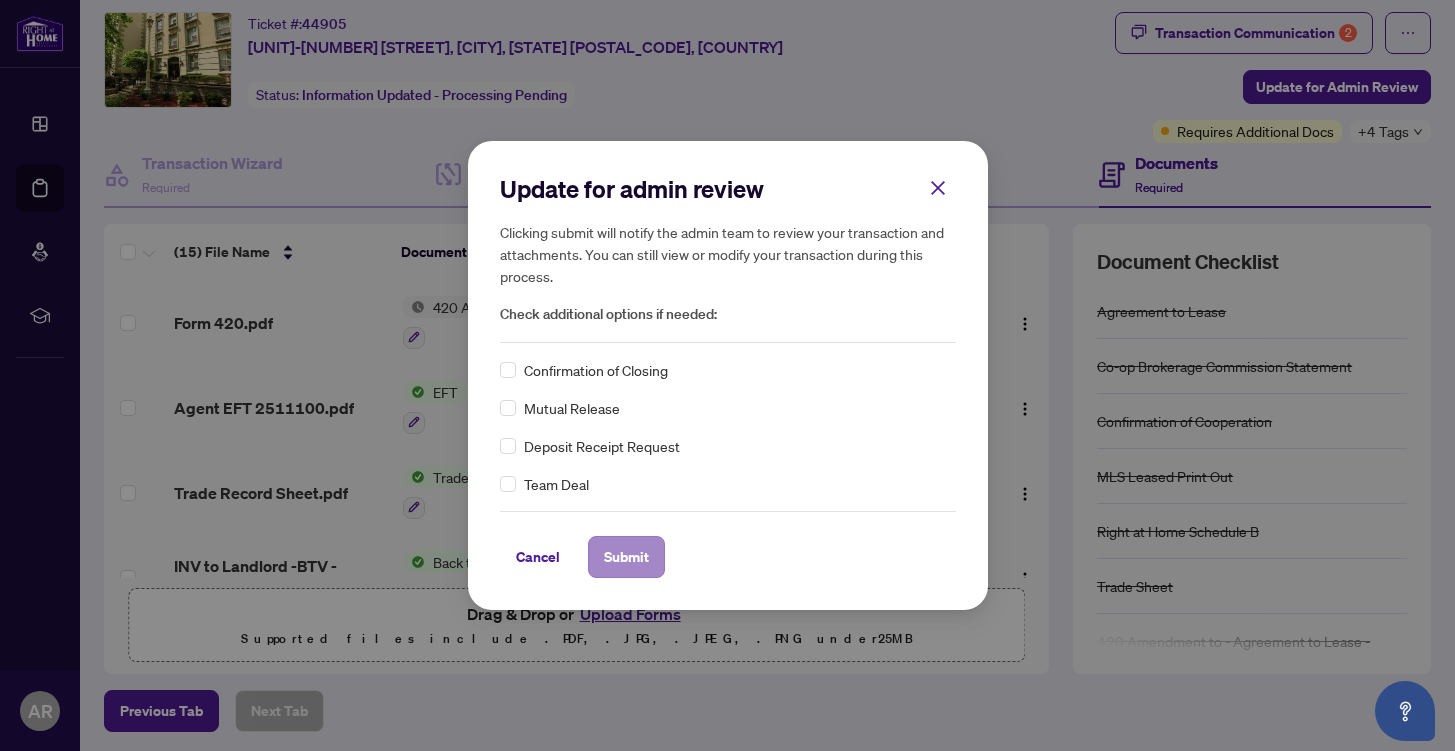 click on "Submit" at bounding box center (626, 557) 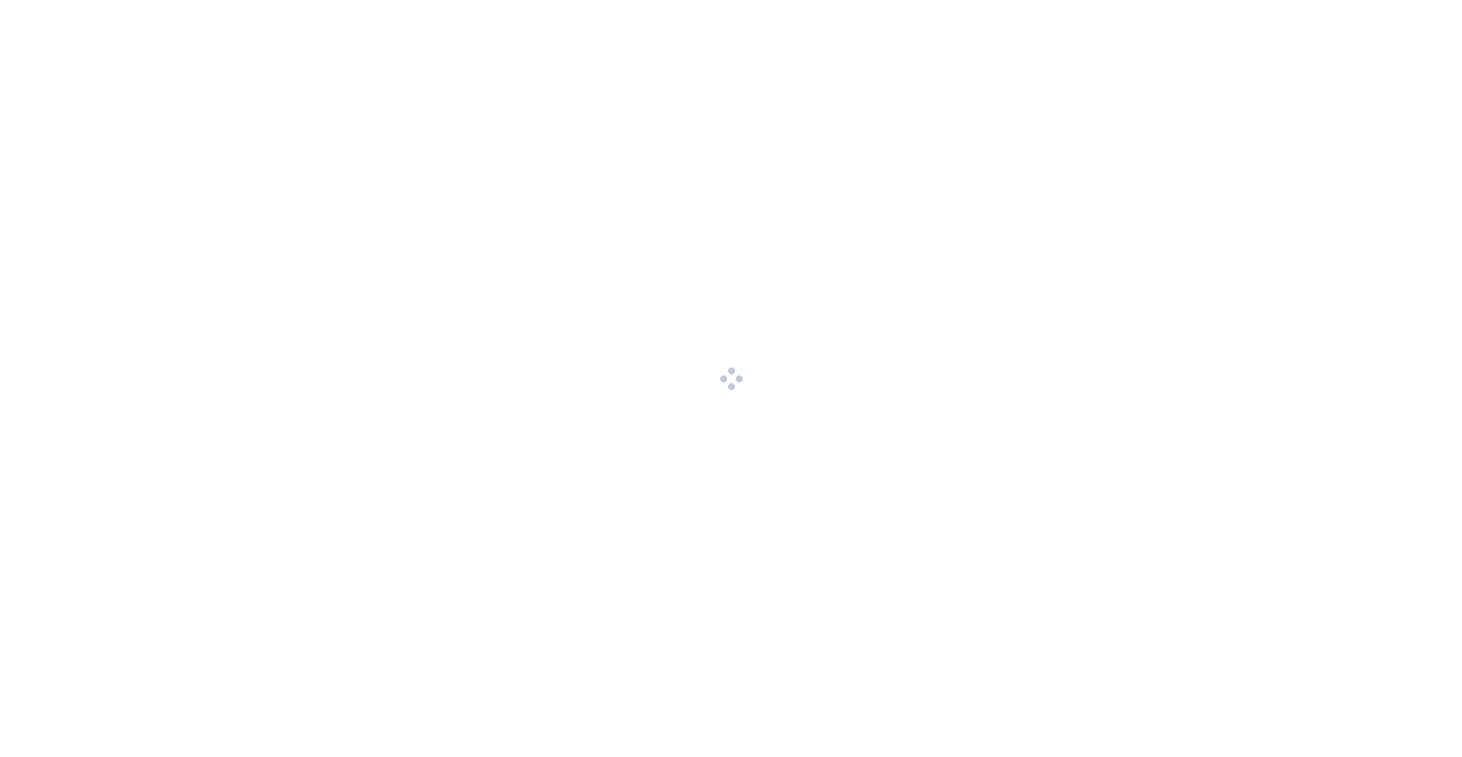 scroll, scrollTop: 0, scrollLeft: 0, axis: both 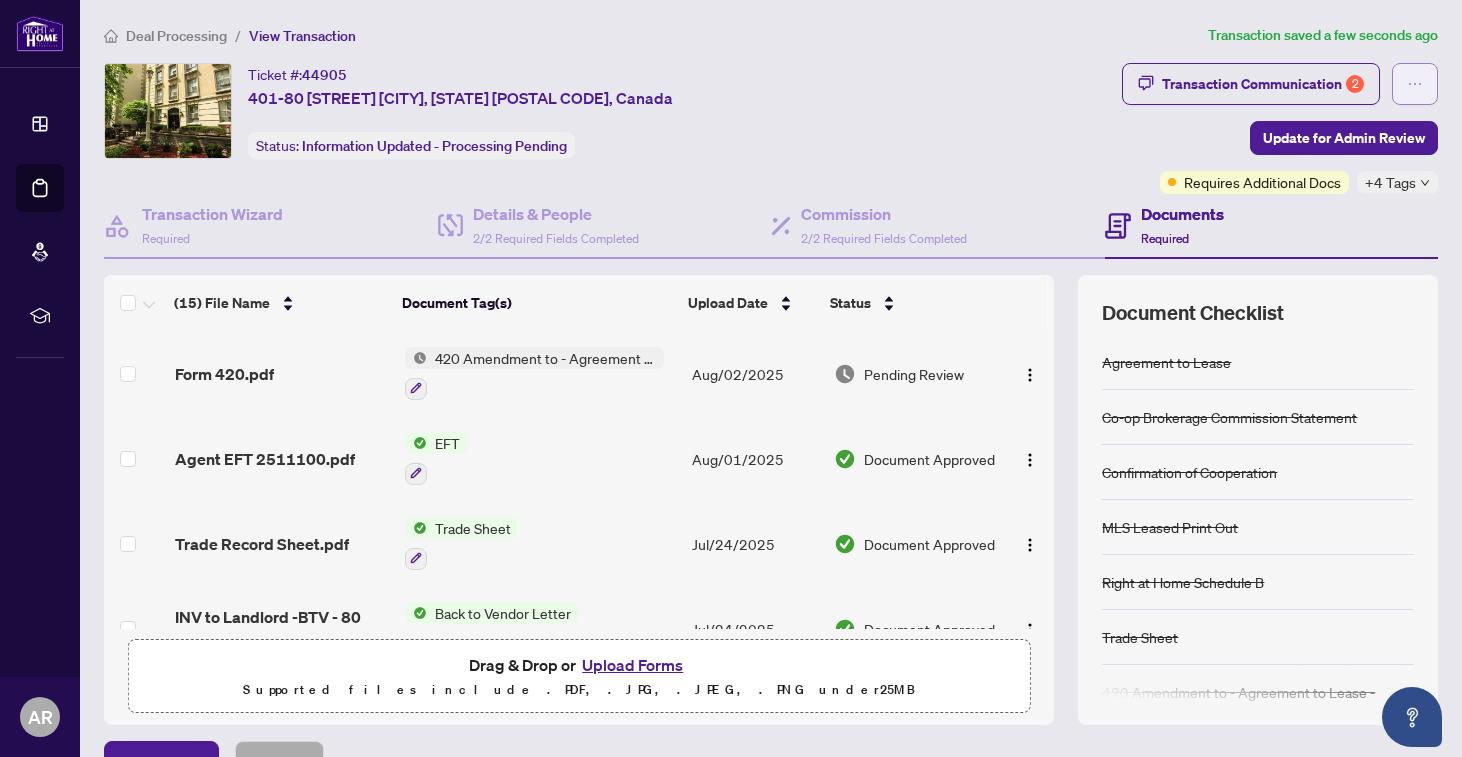 click 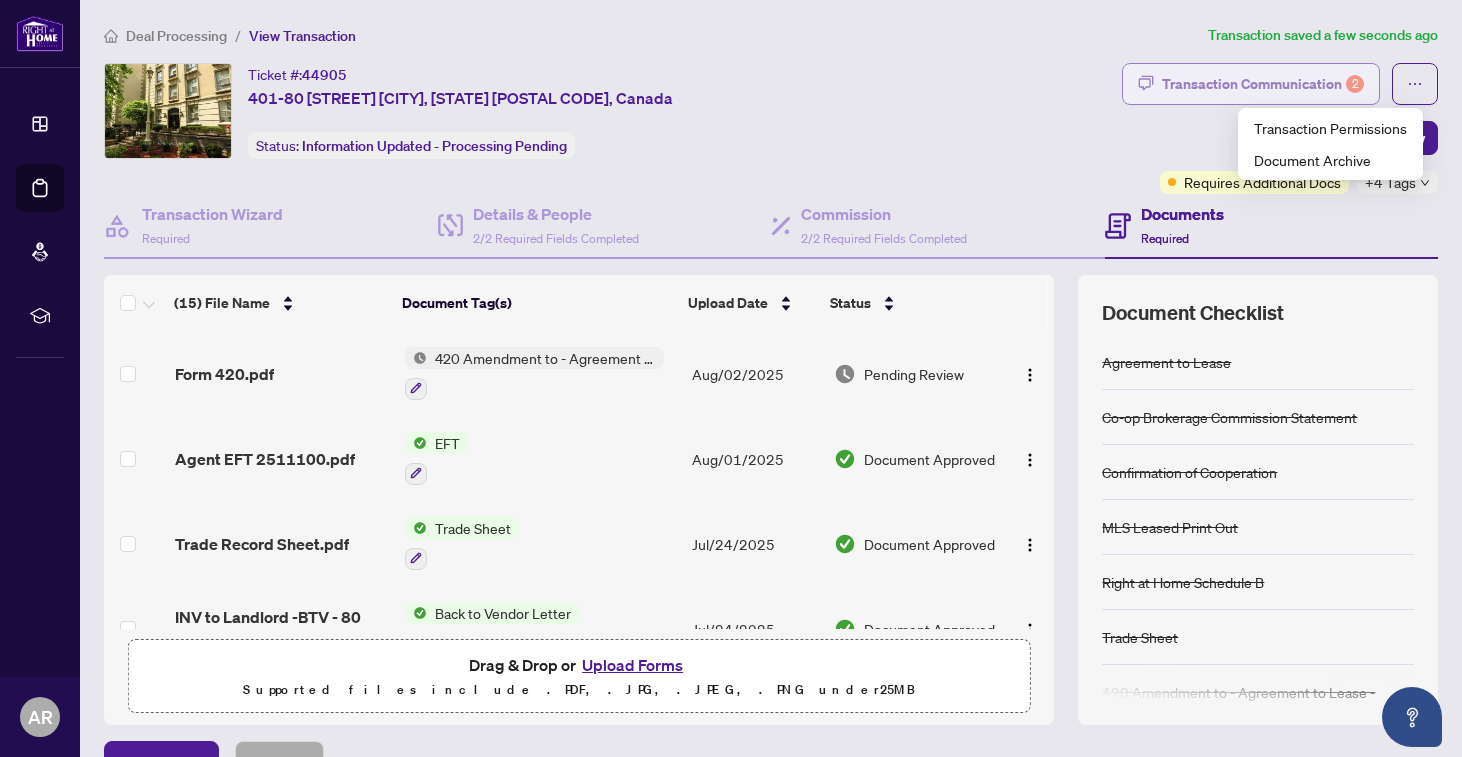 click on "Transaction Communication 2" at bounding box center [1263, 84] 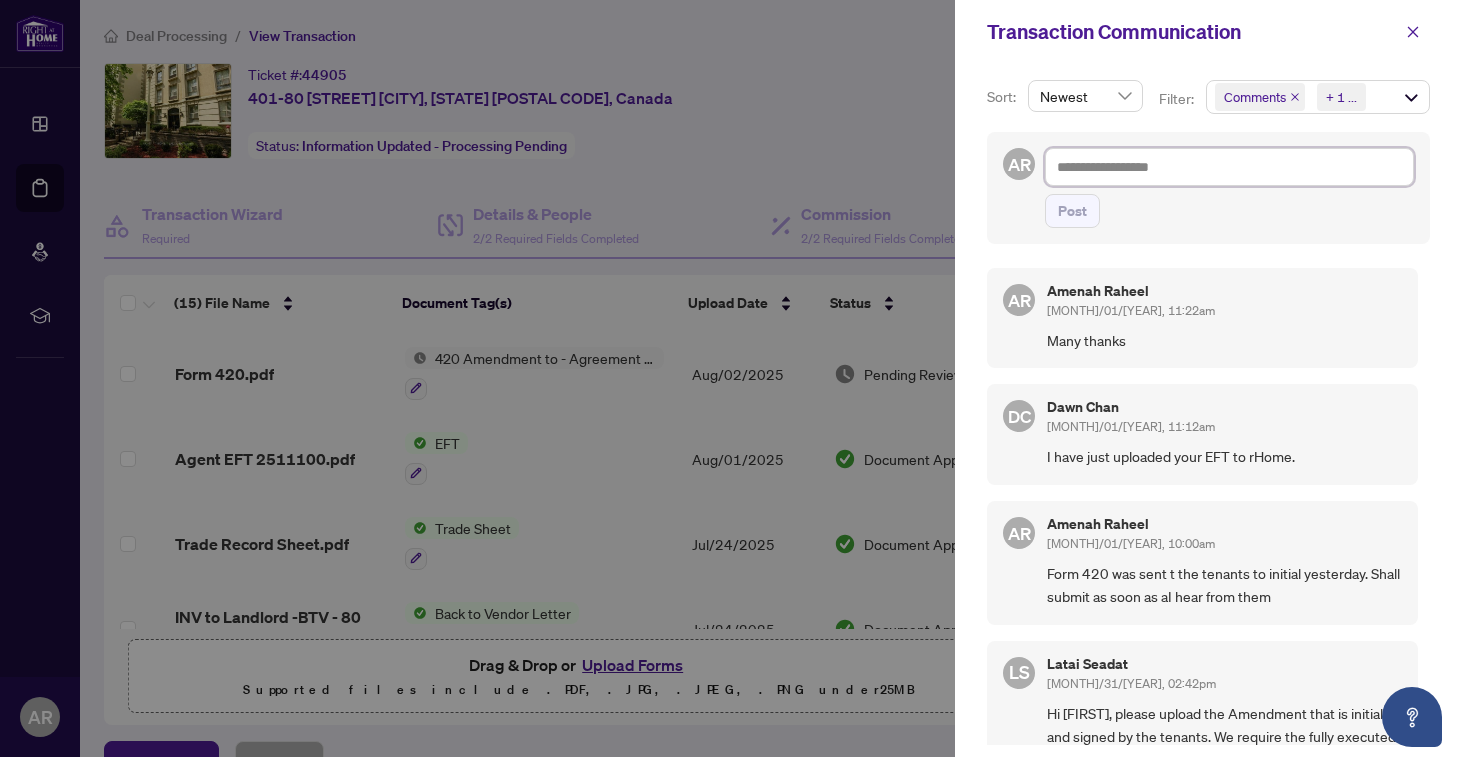 click at bounding box center [1229, 167] 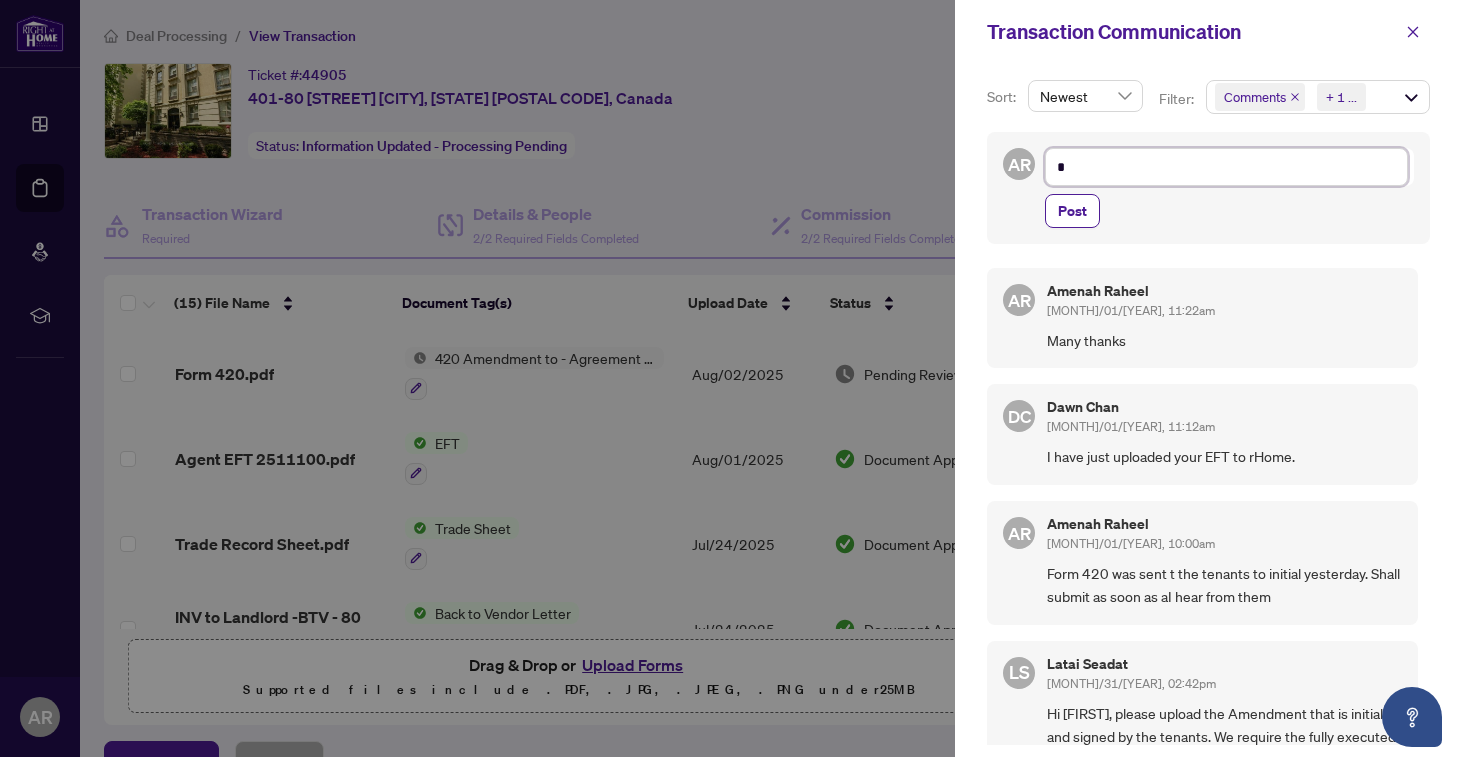 type on "**" 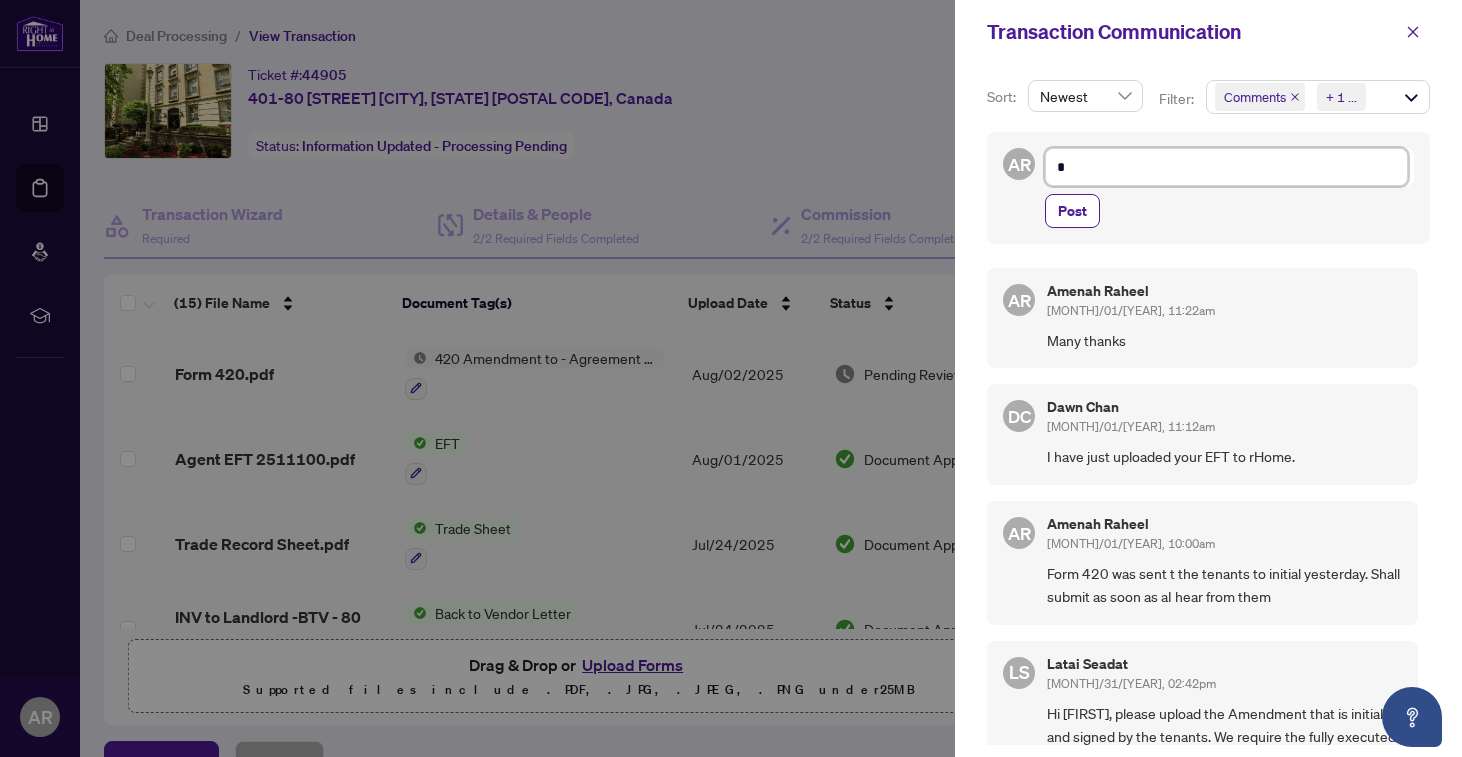 type on "**" 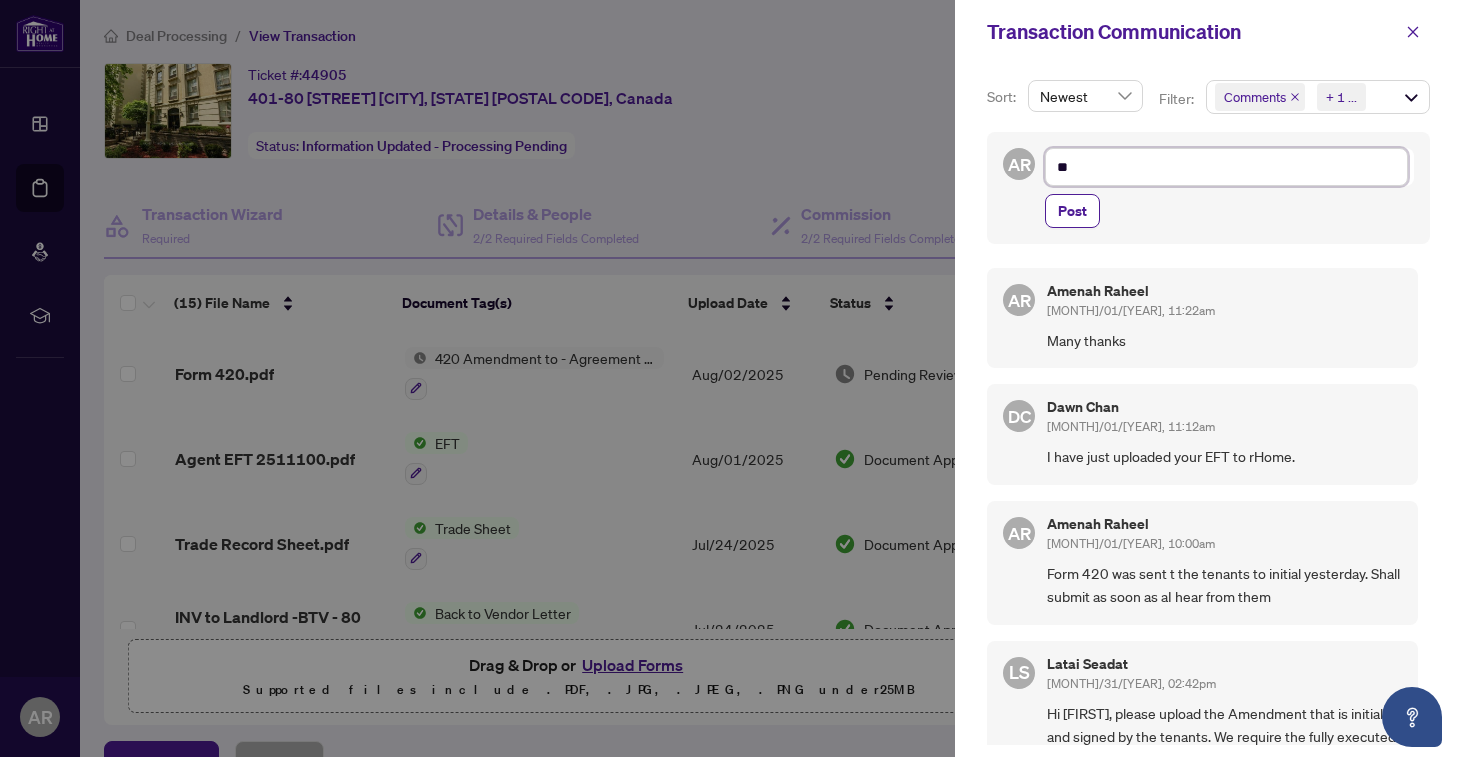 type on "***" 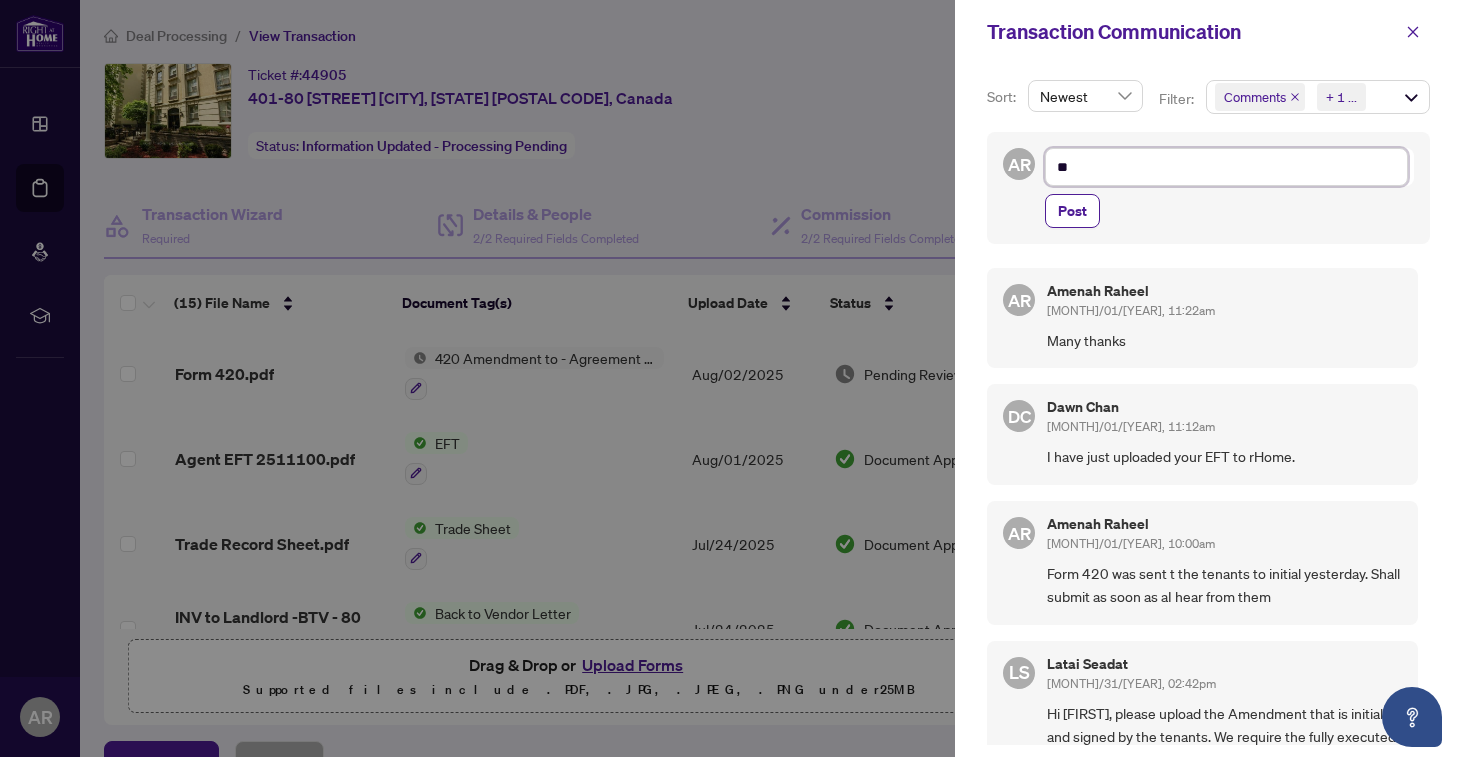 type on "***" 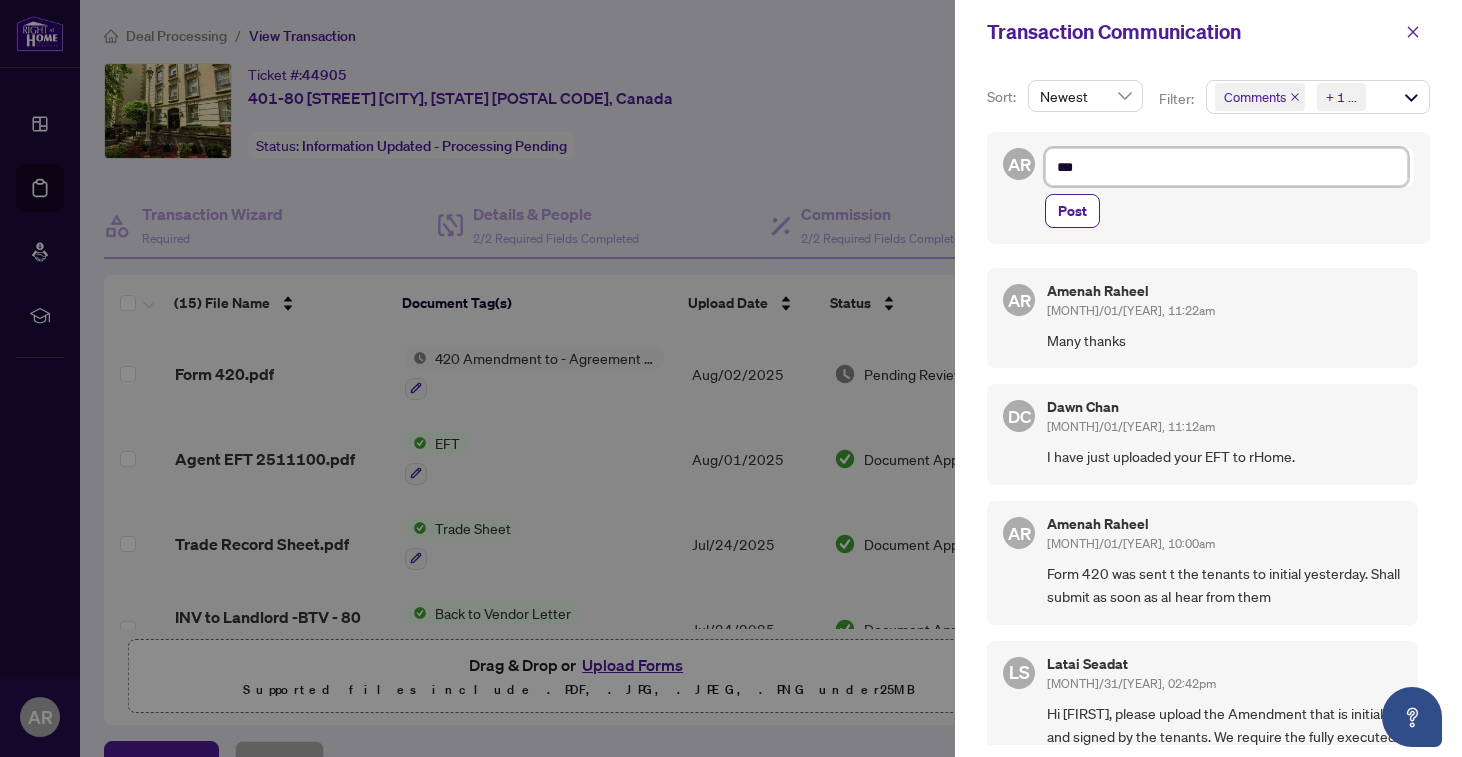 type on "****" 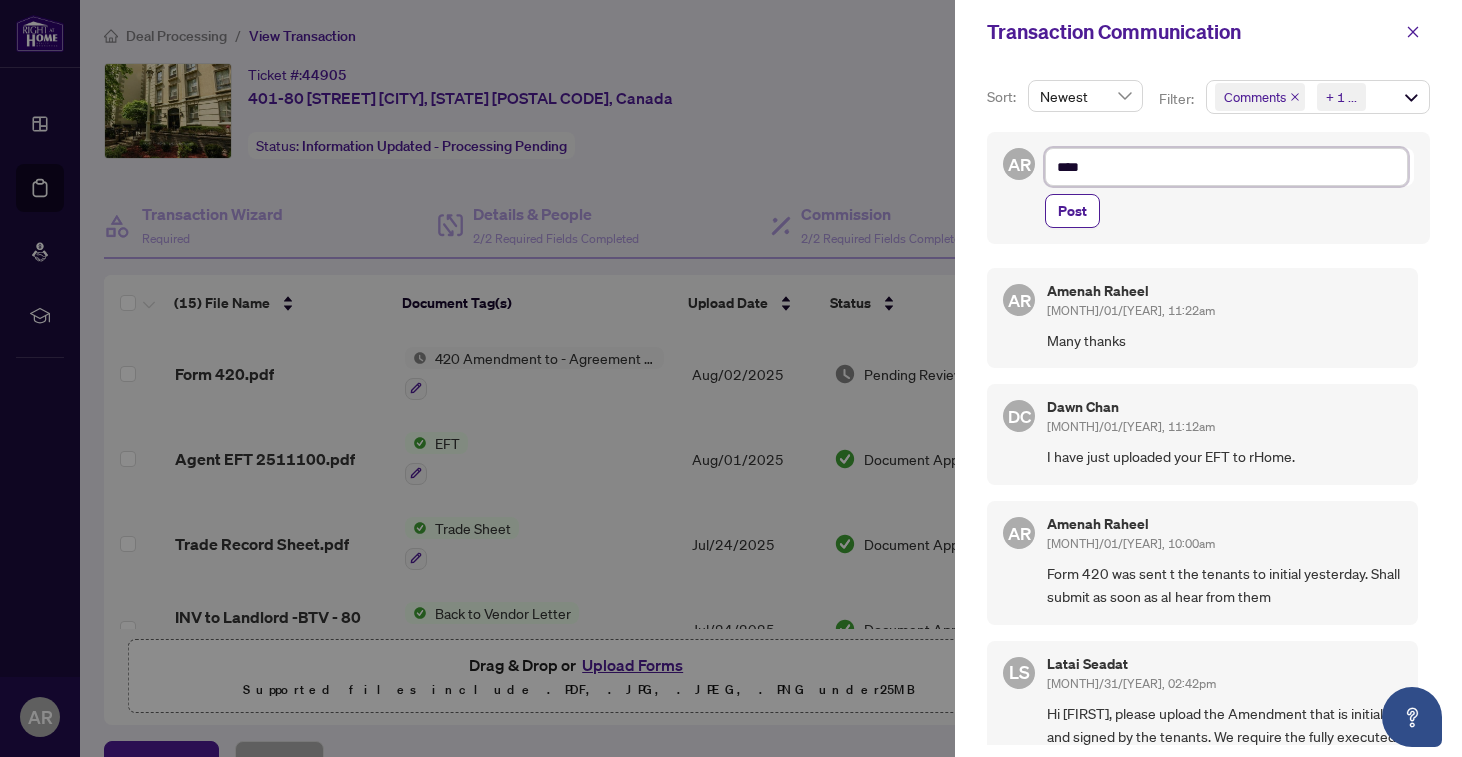 type on "***" 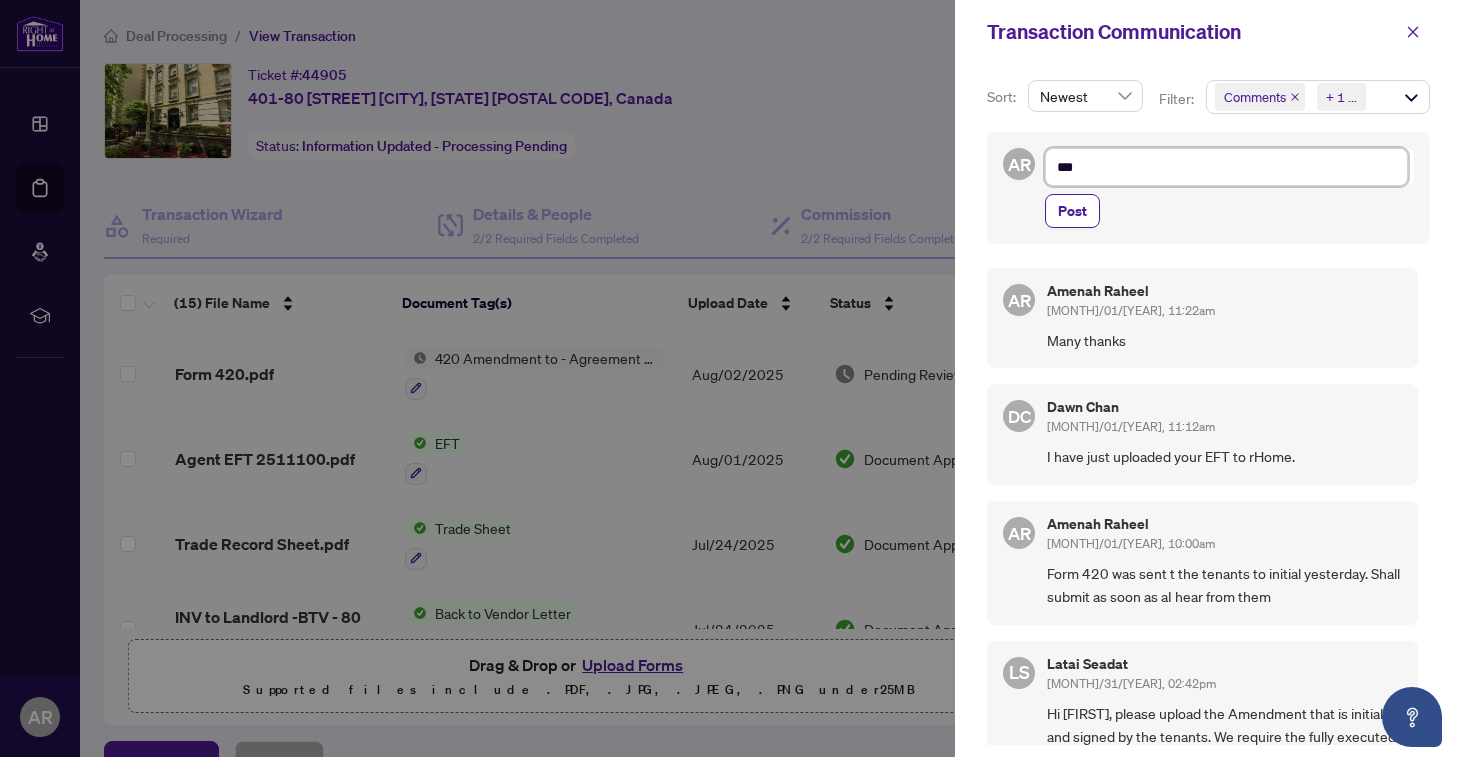 type on "**" 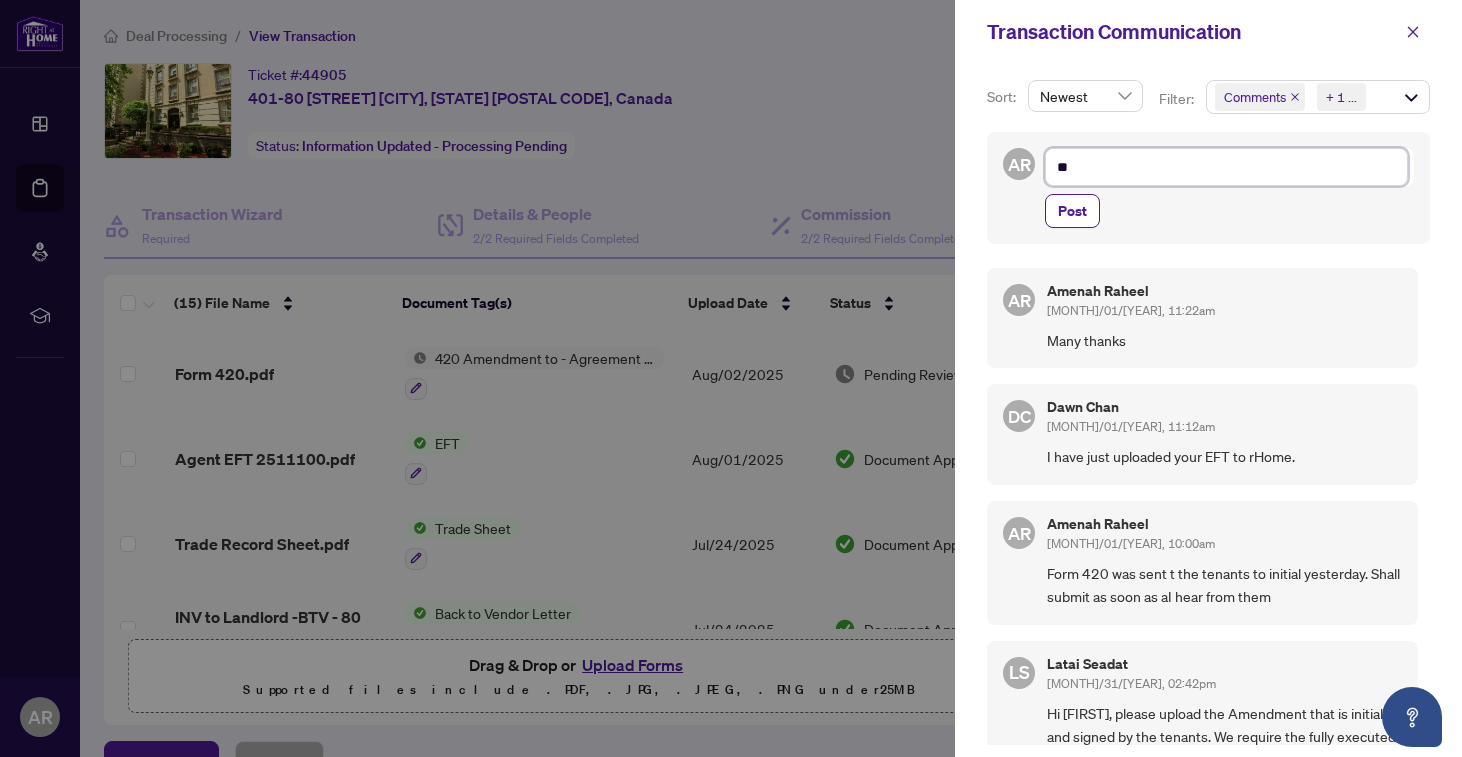 type on "*" 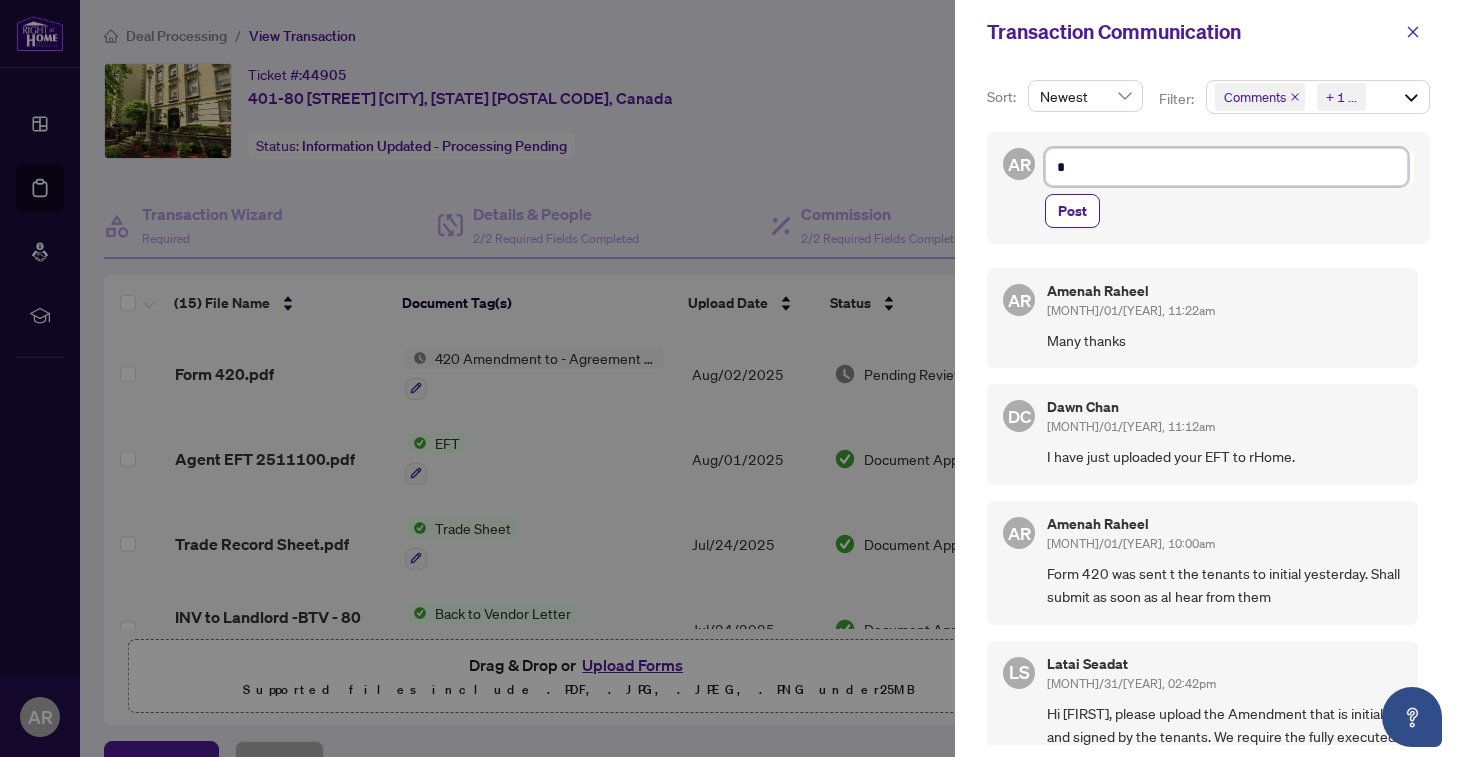 type 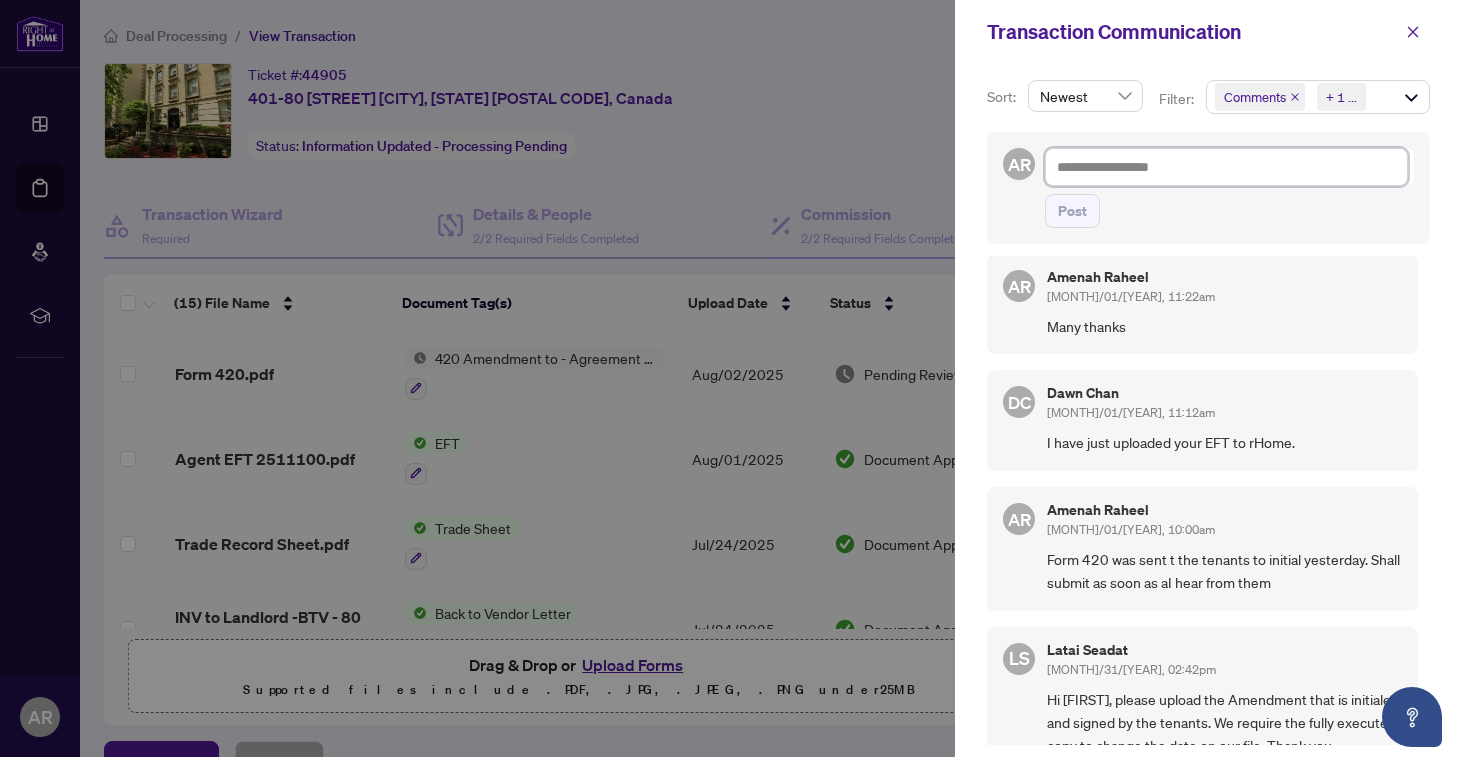 scroll, scrollTop: 6, scrollLeft: 0, axis: vertical 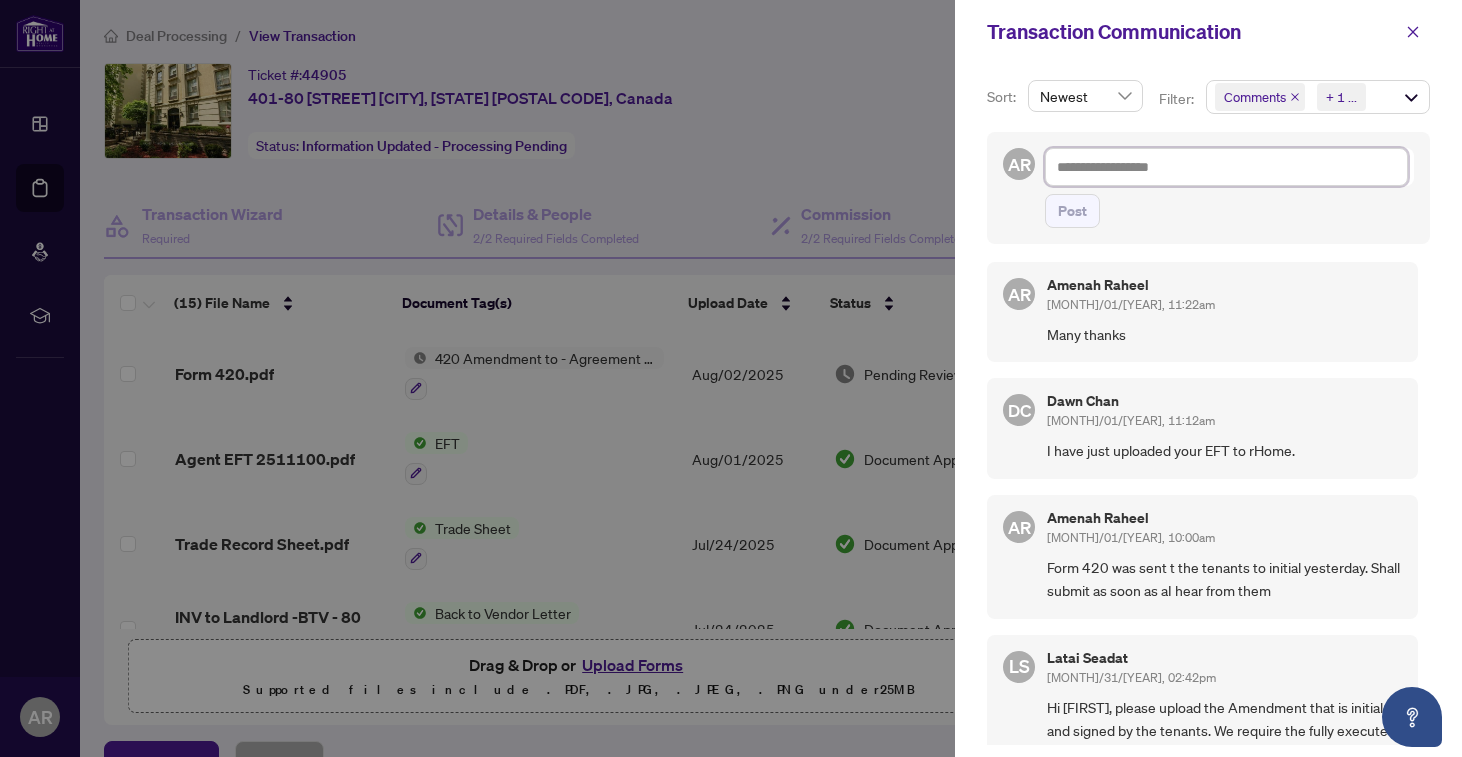 type on "*" 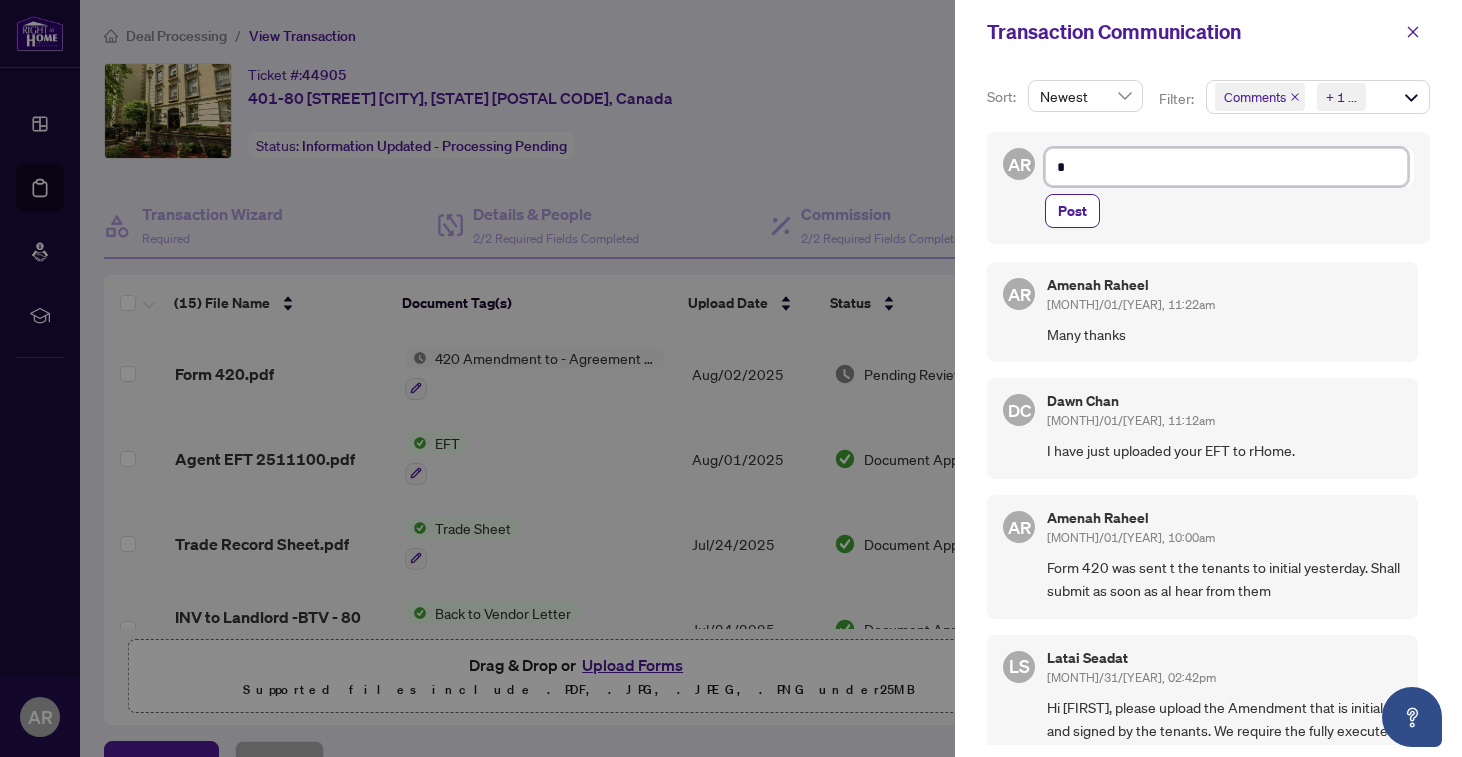 type on "**" 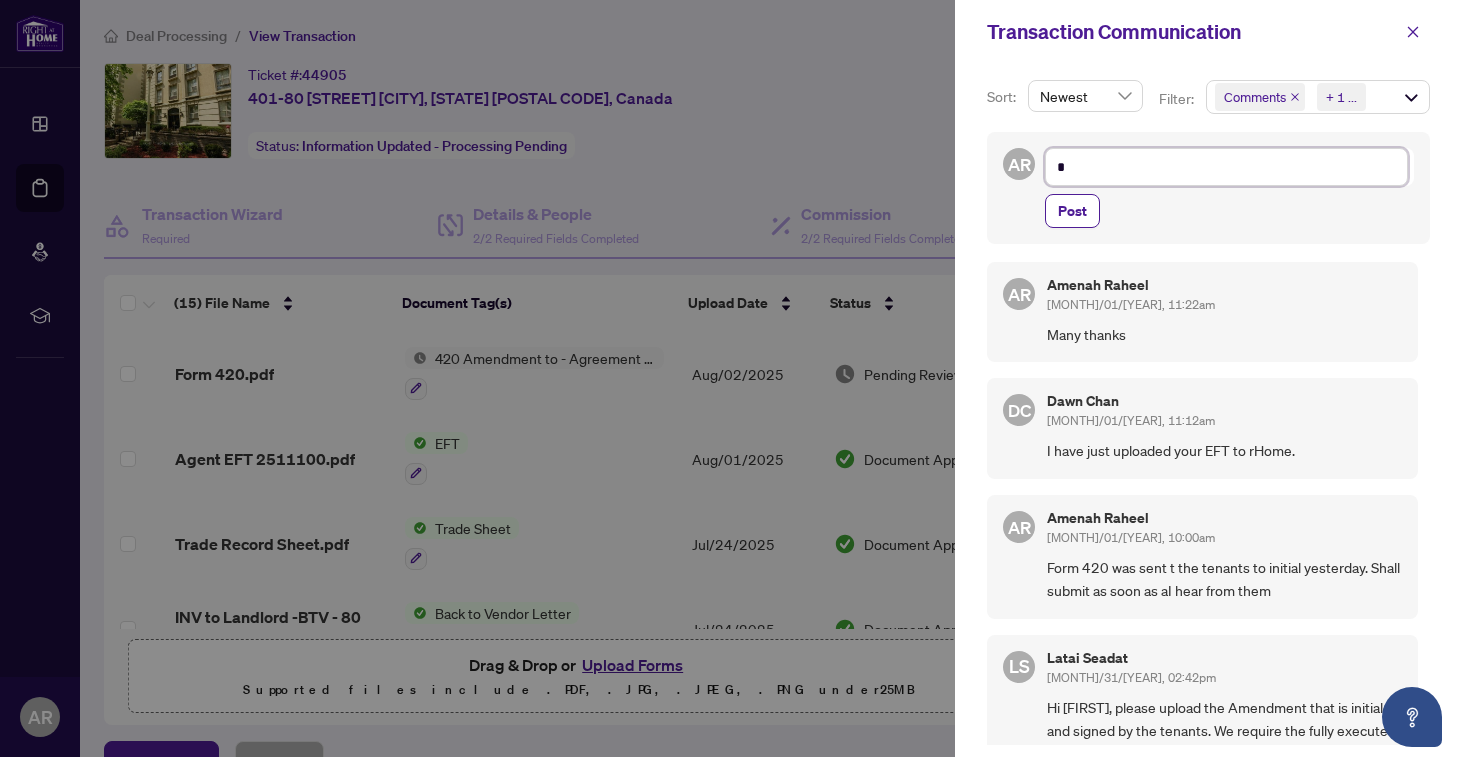 type on "**" 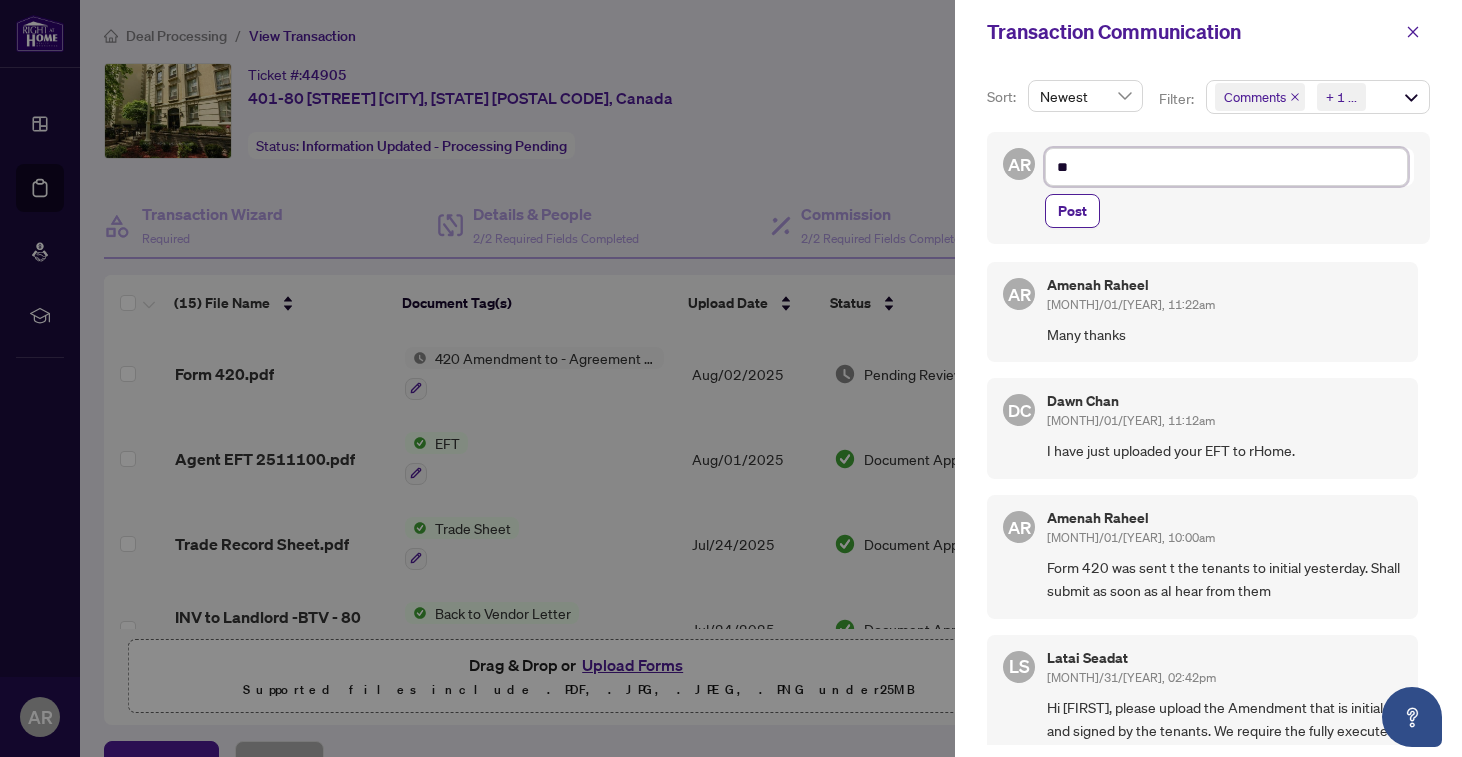 type on "***" 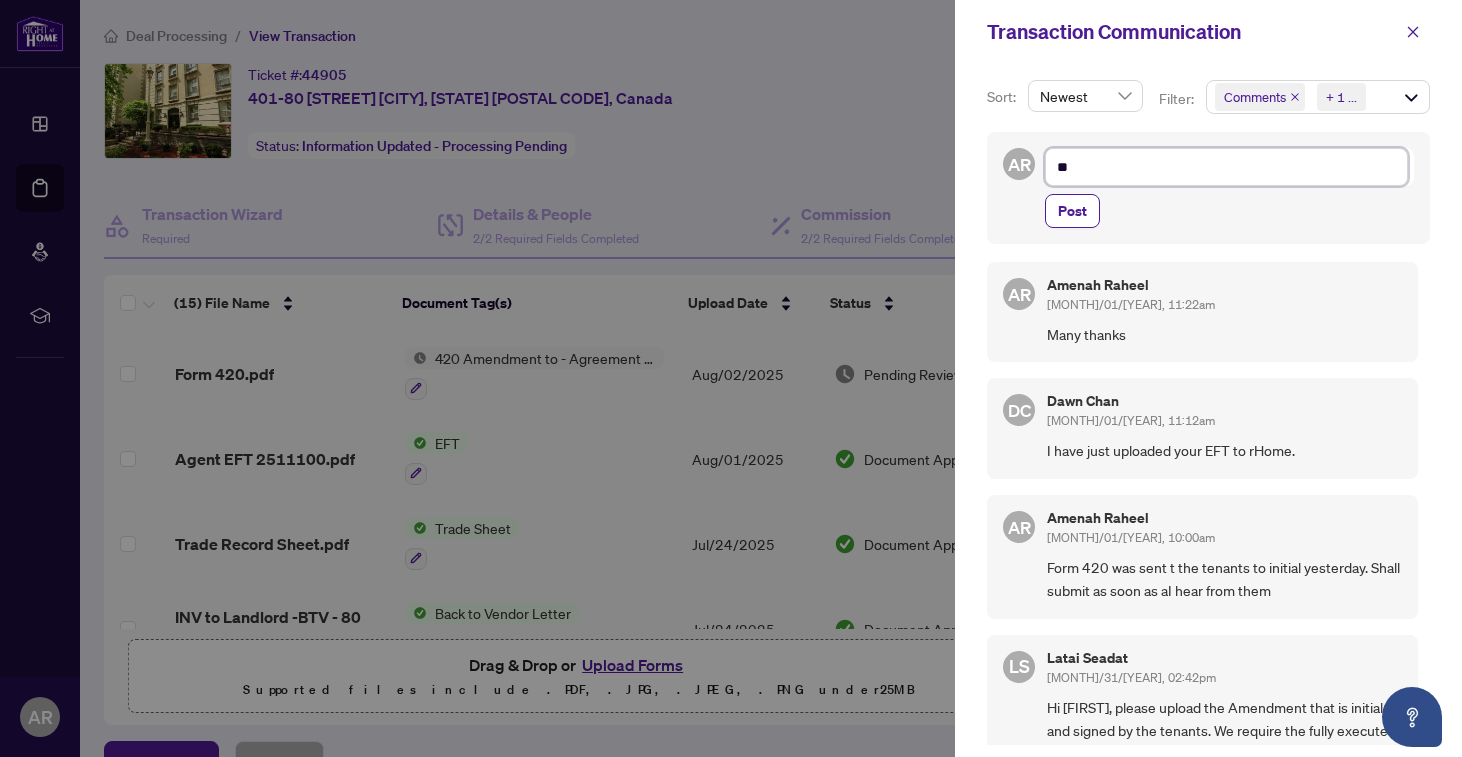 type on "***" 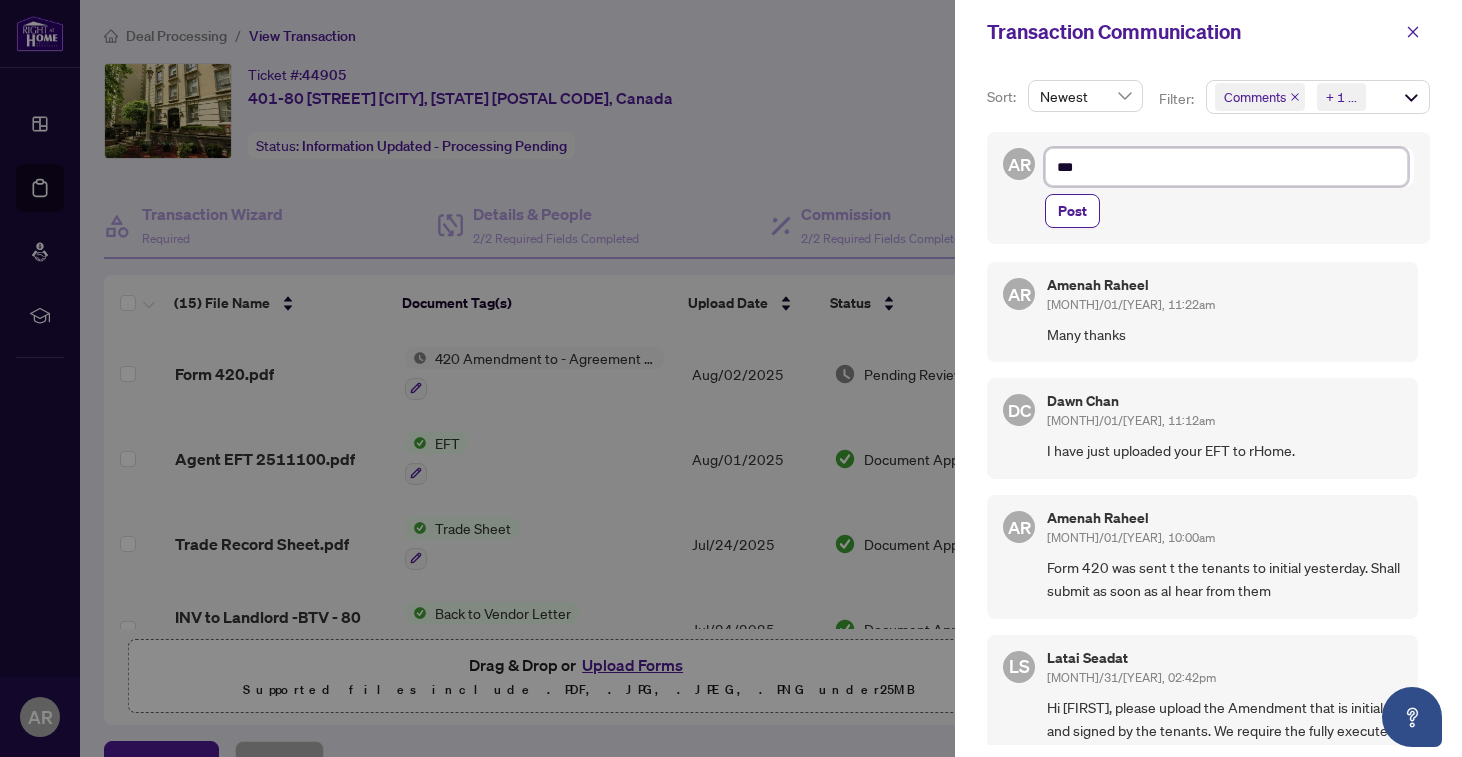 type on "****" 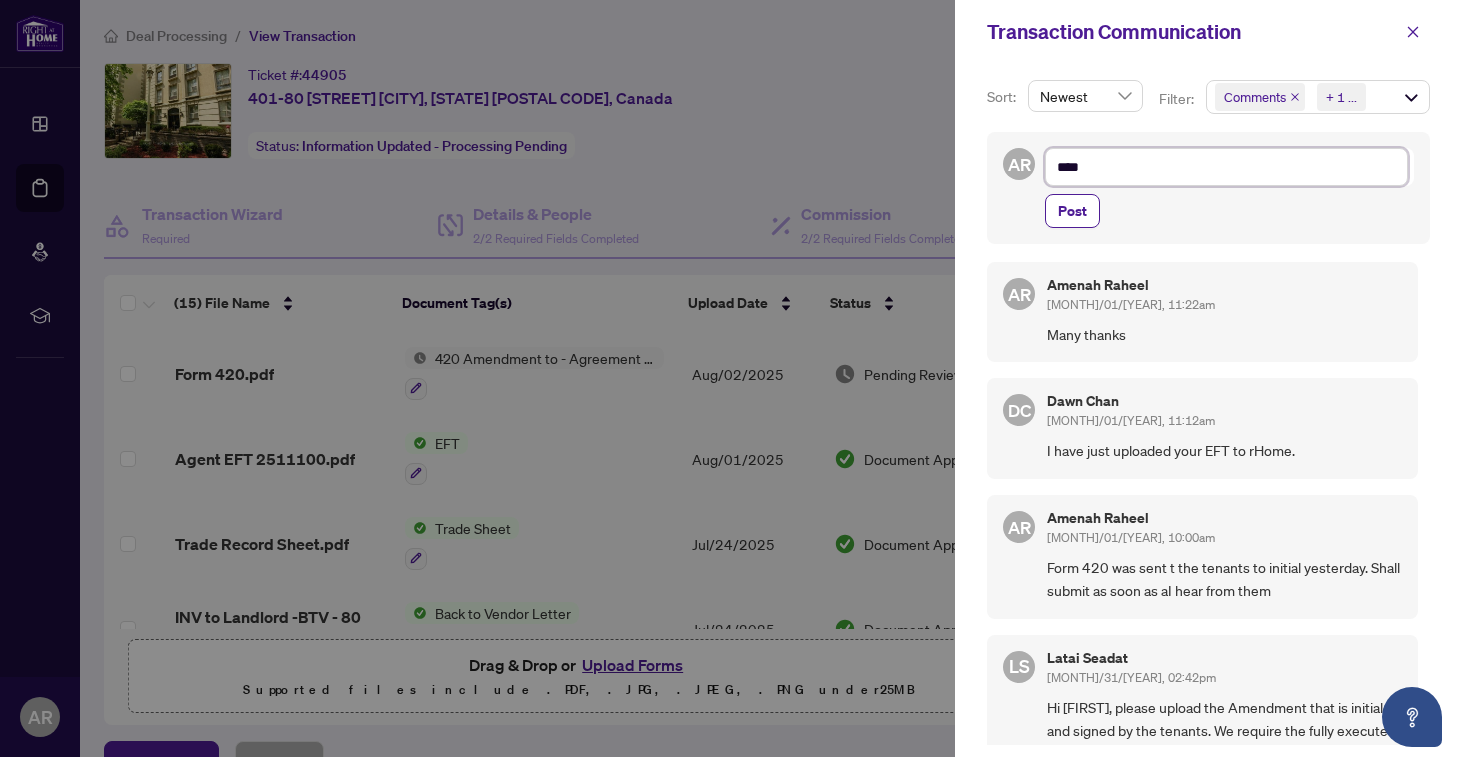 type on "*****" 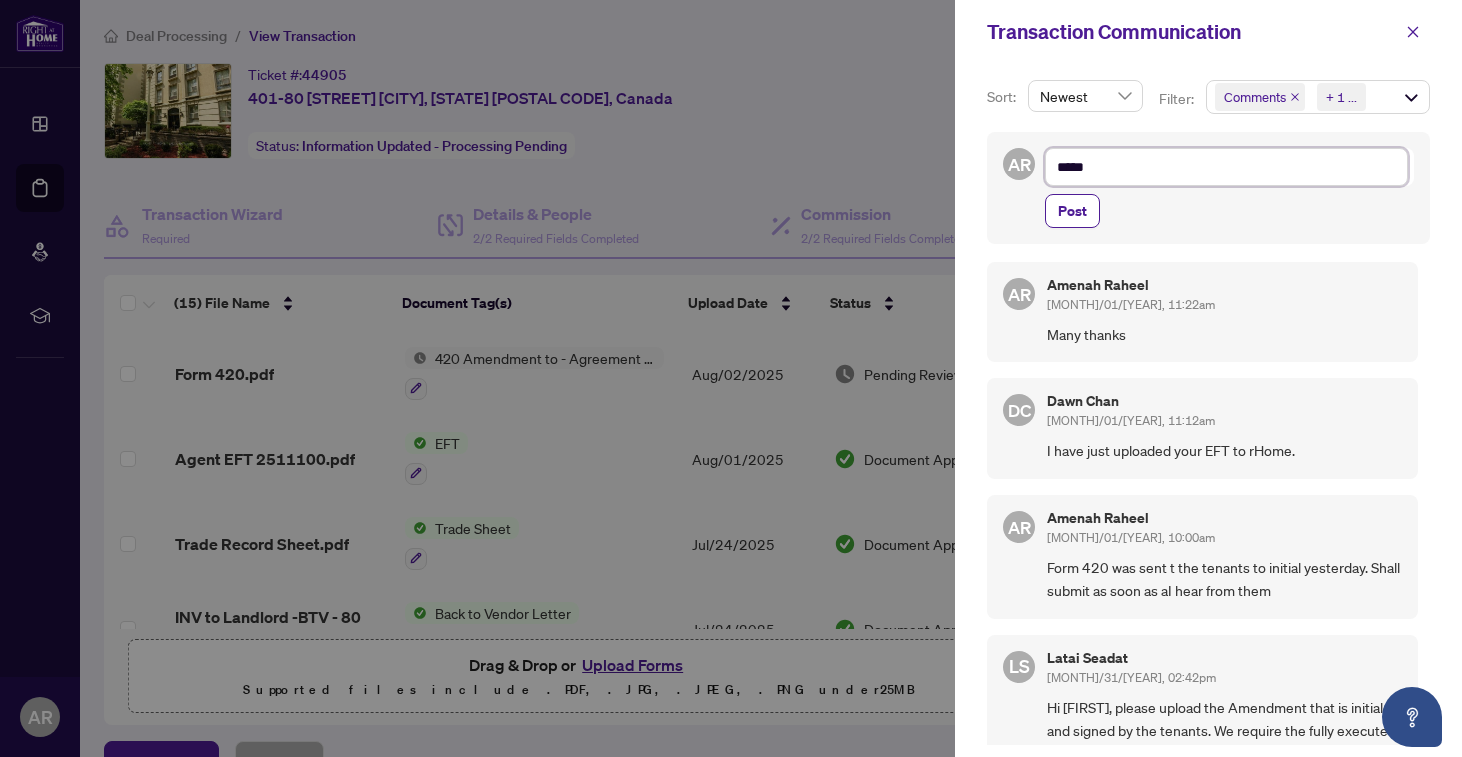 type on "******" 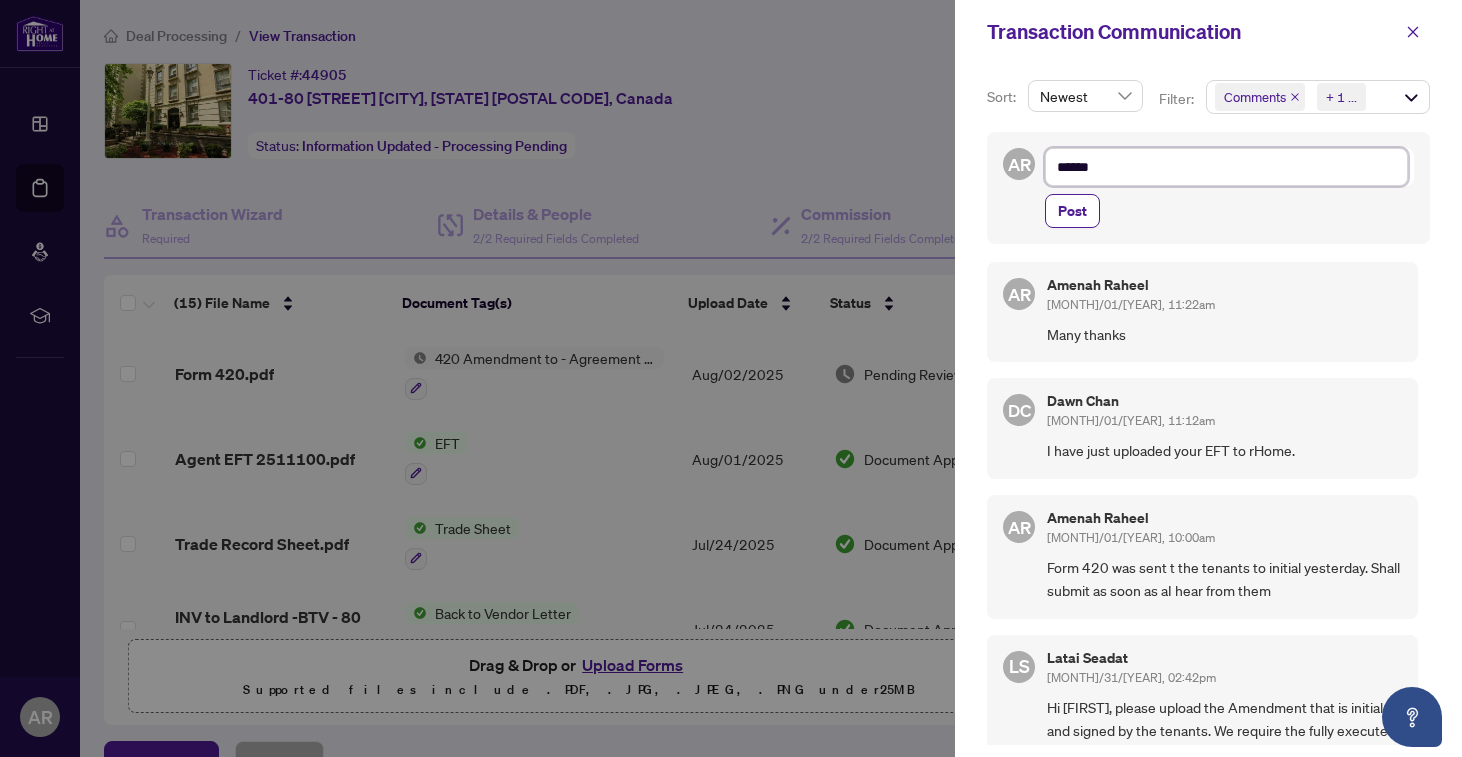 type on "*******" 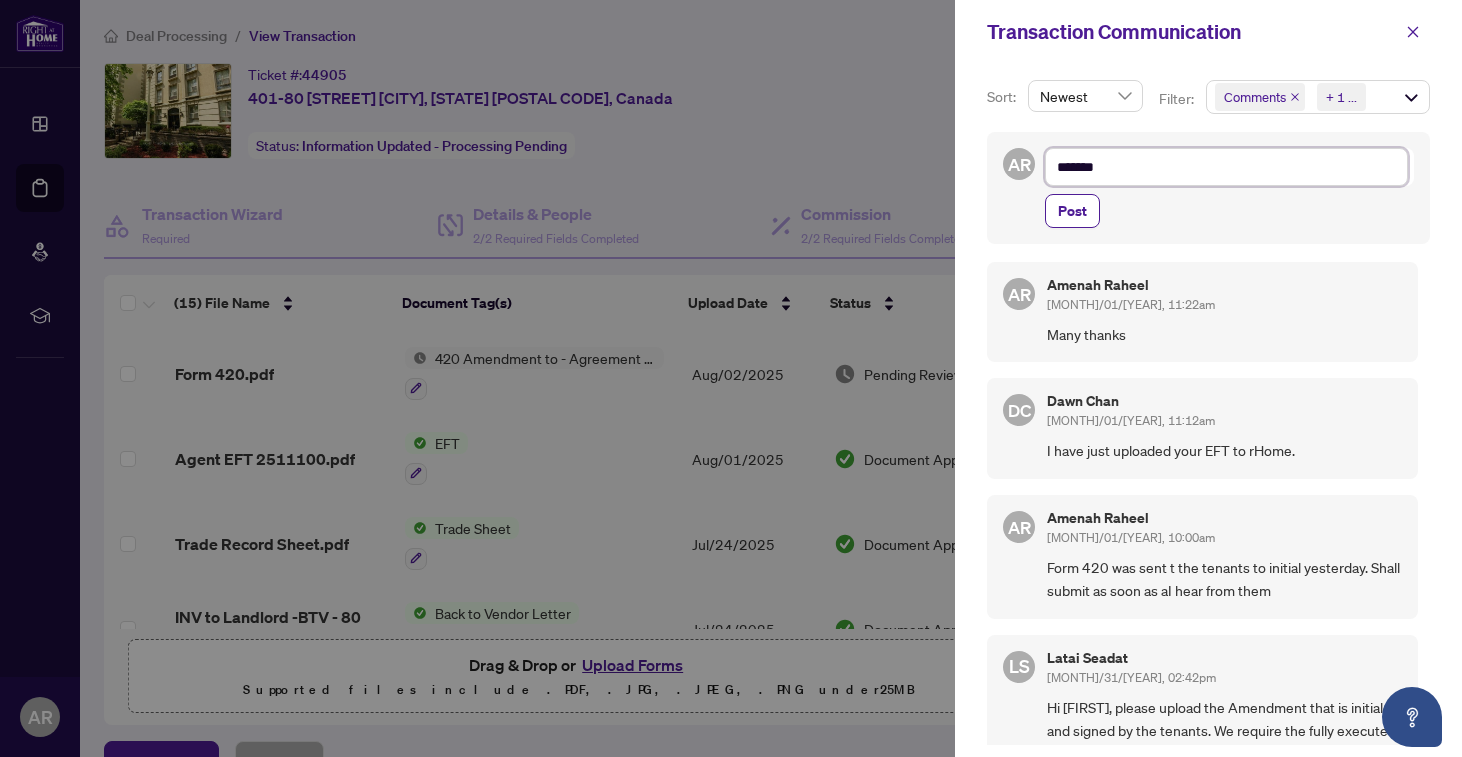type on "********" 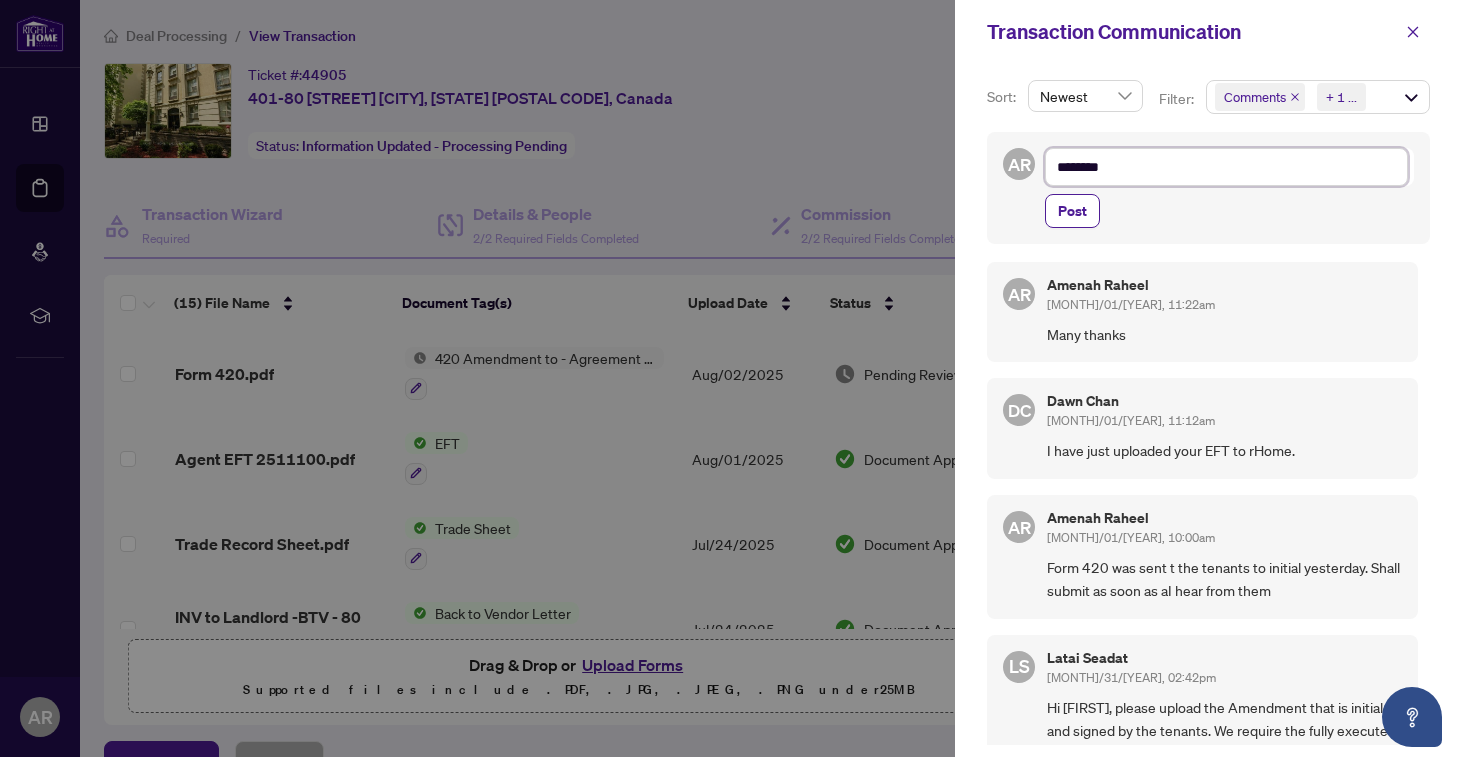 type on "*********" 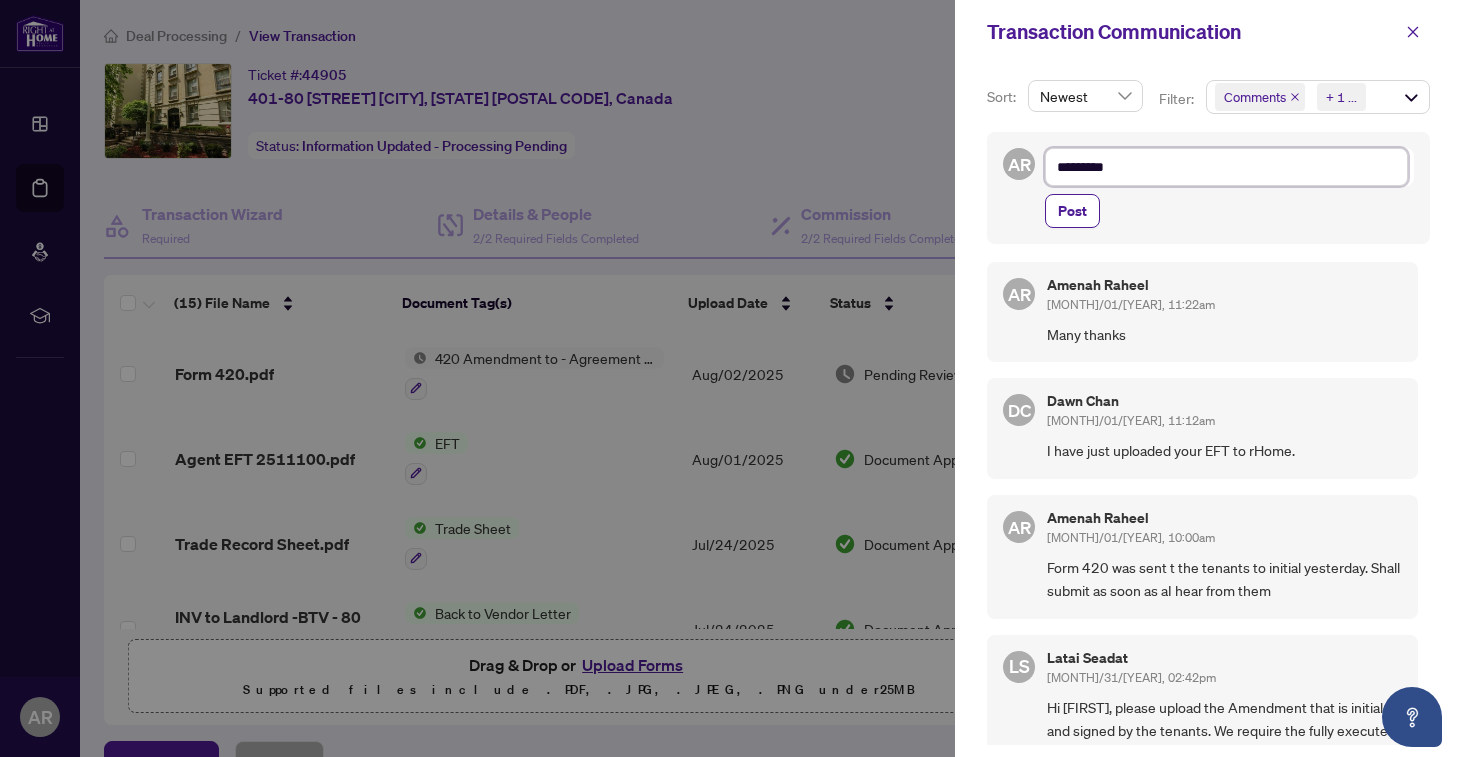 type on "*********" 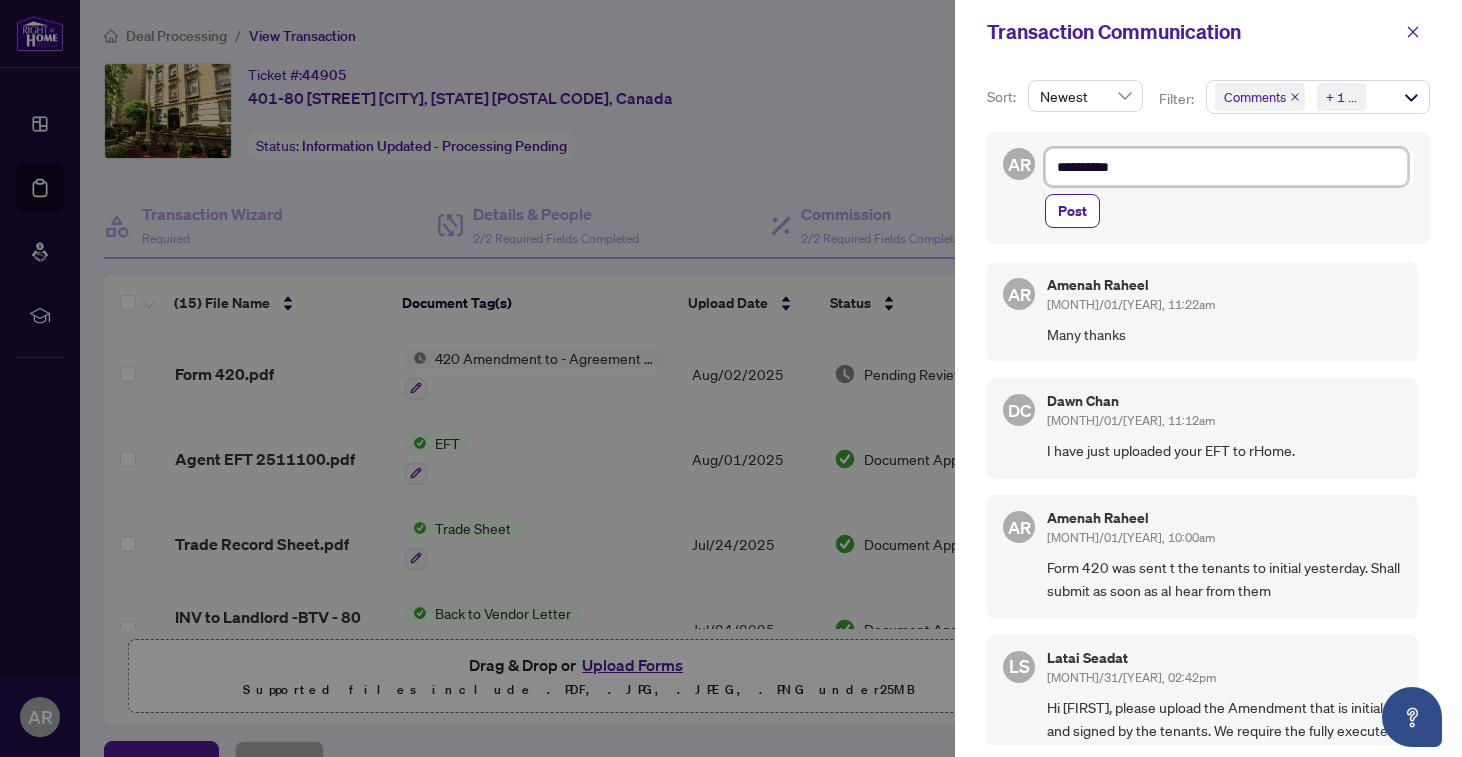 type on "**********" 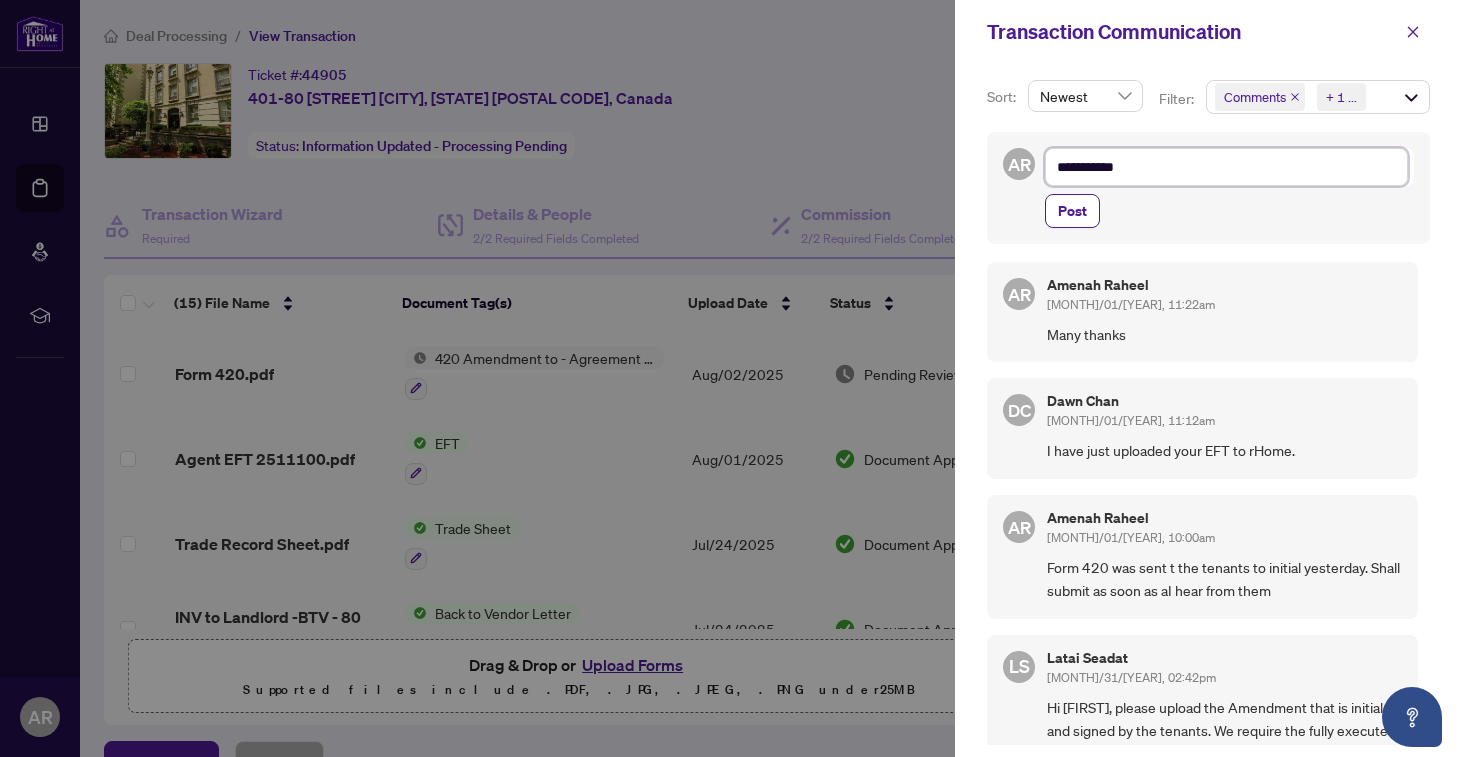 type on "**********" 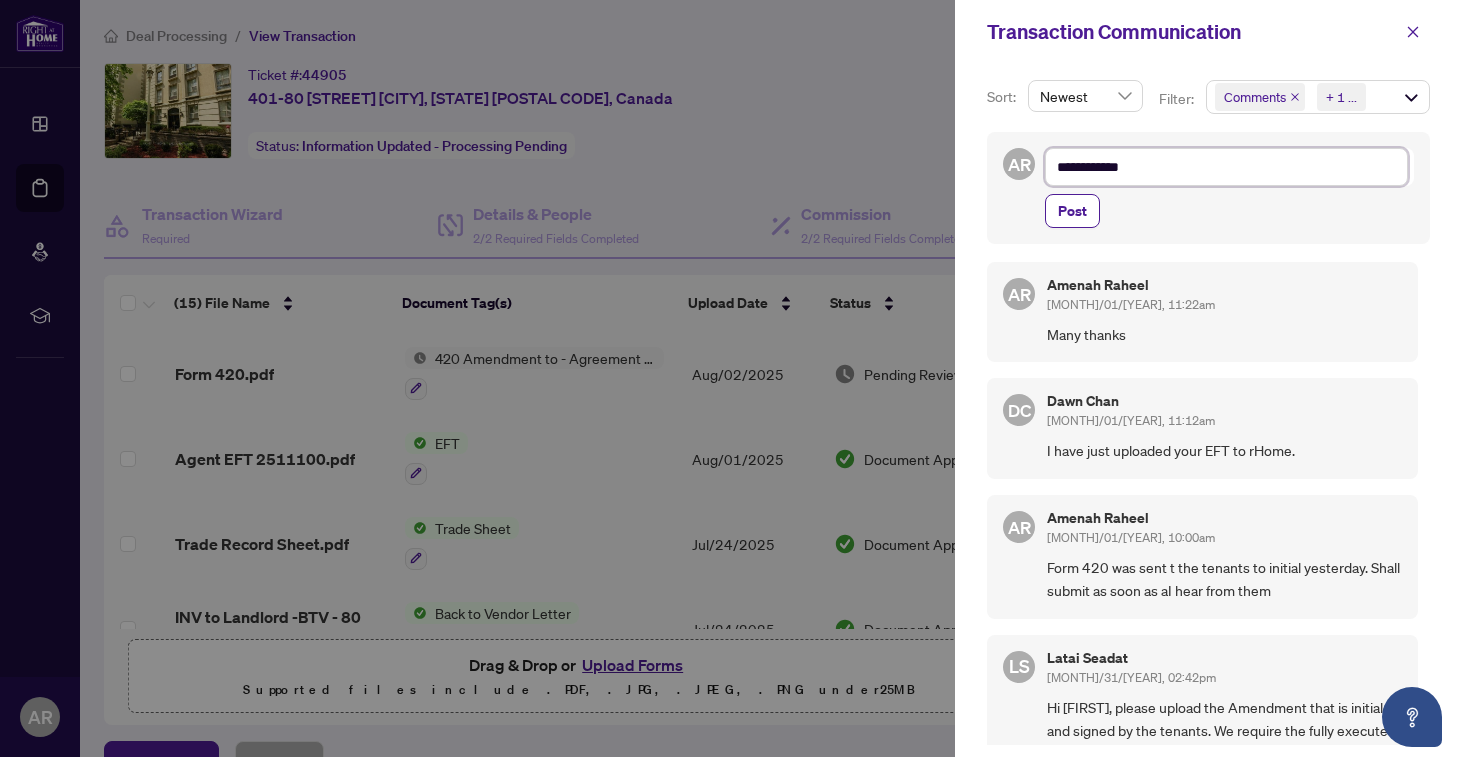type on "**********" 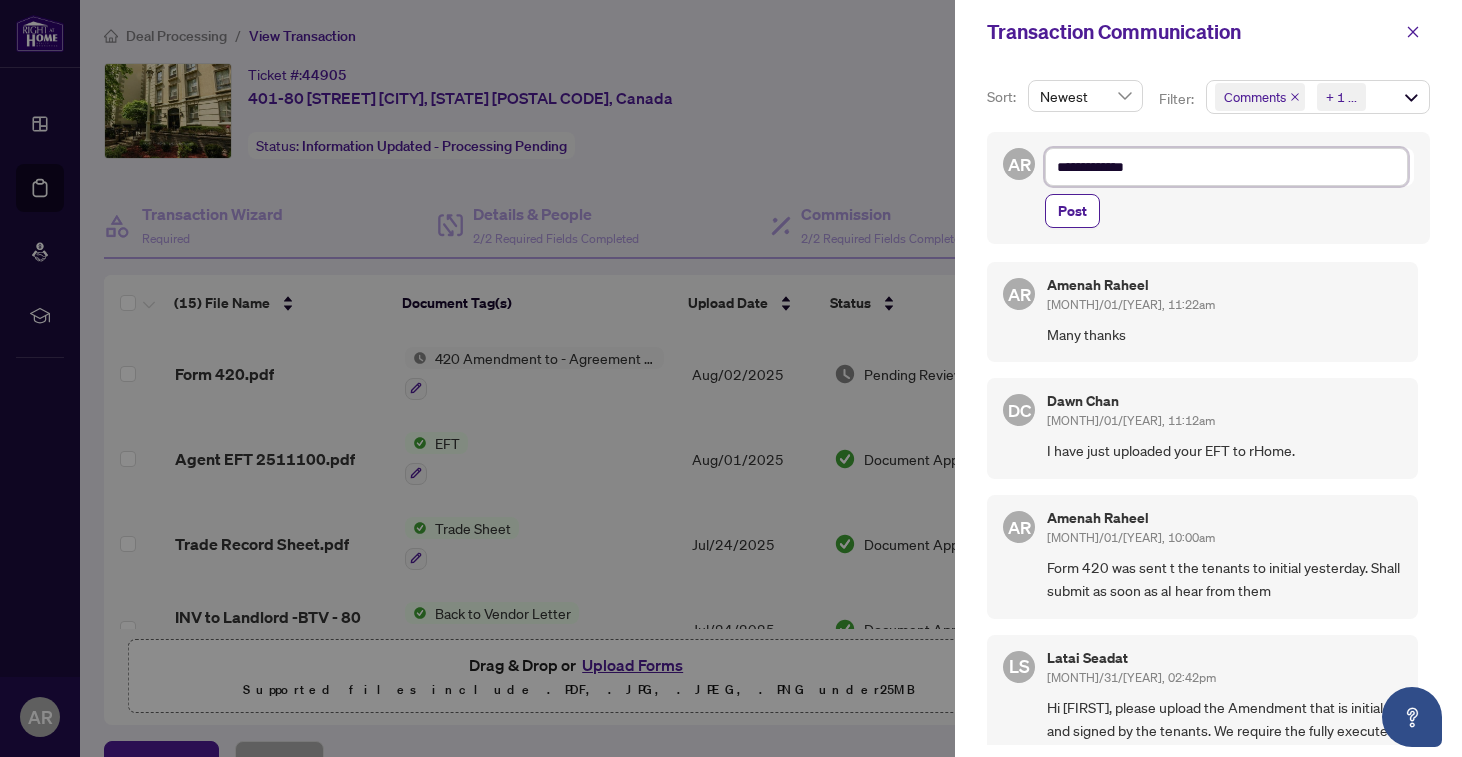 type on "**********" 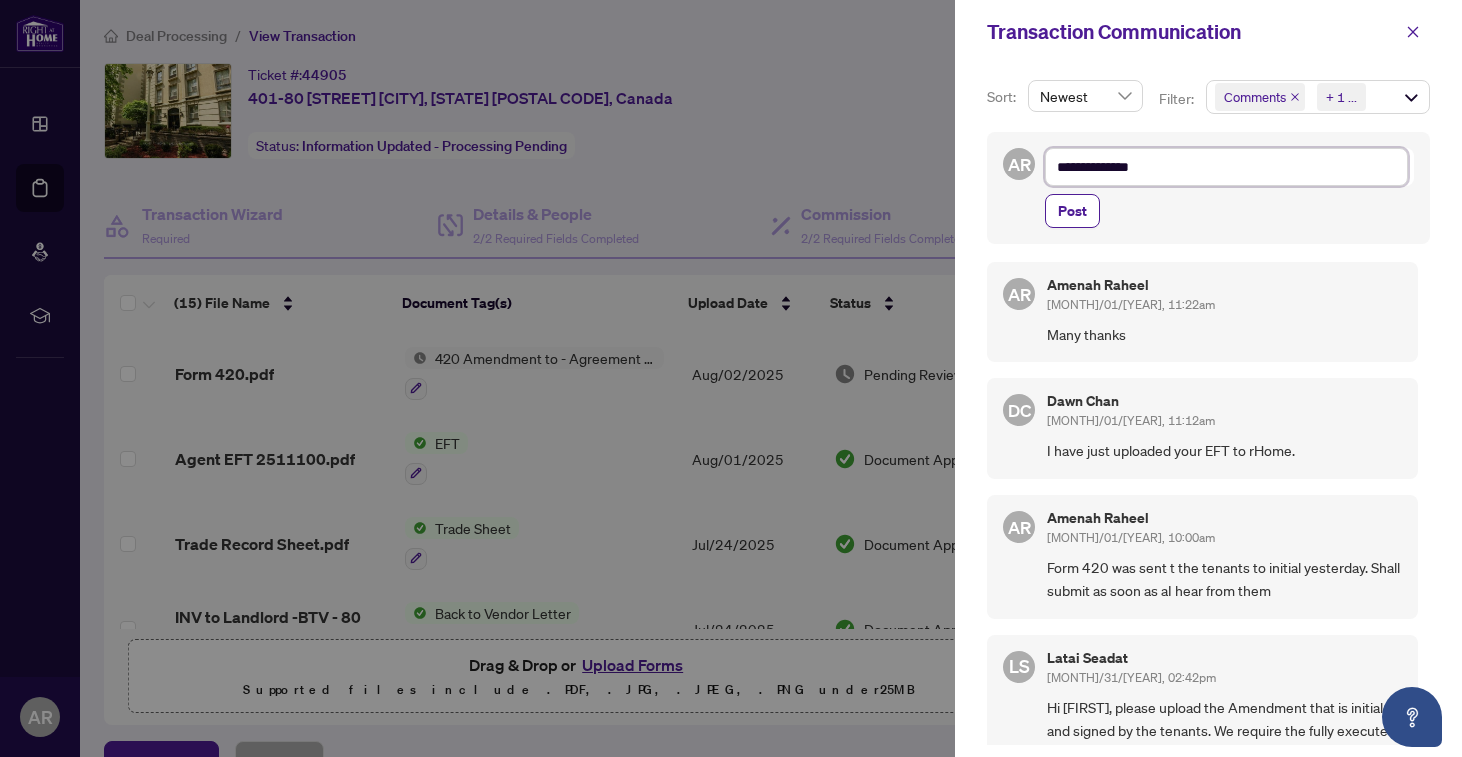 type on "**********" 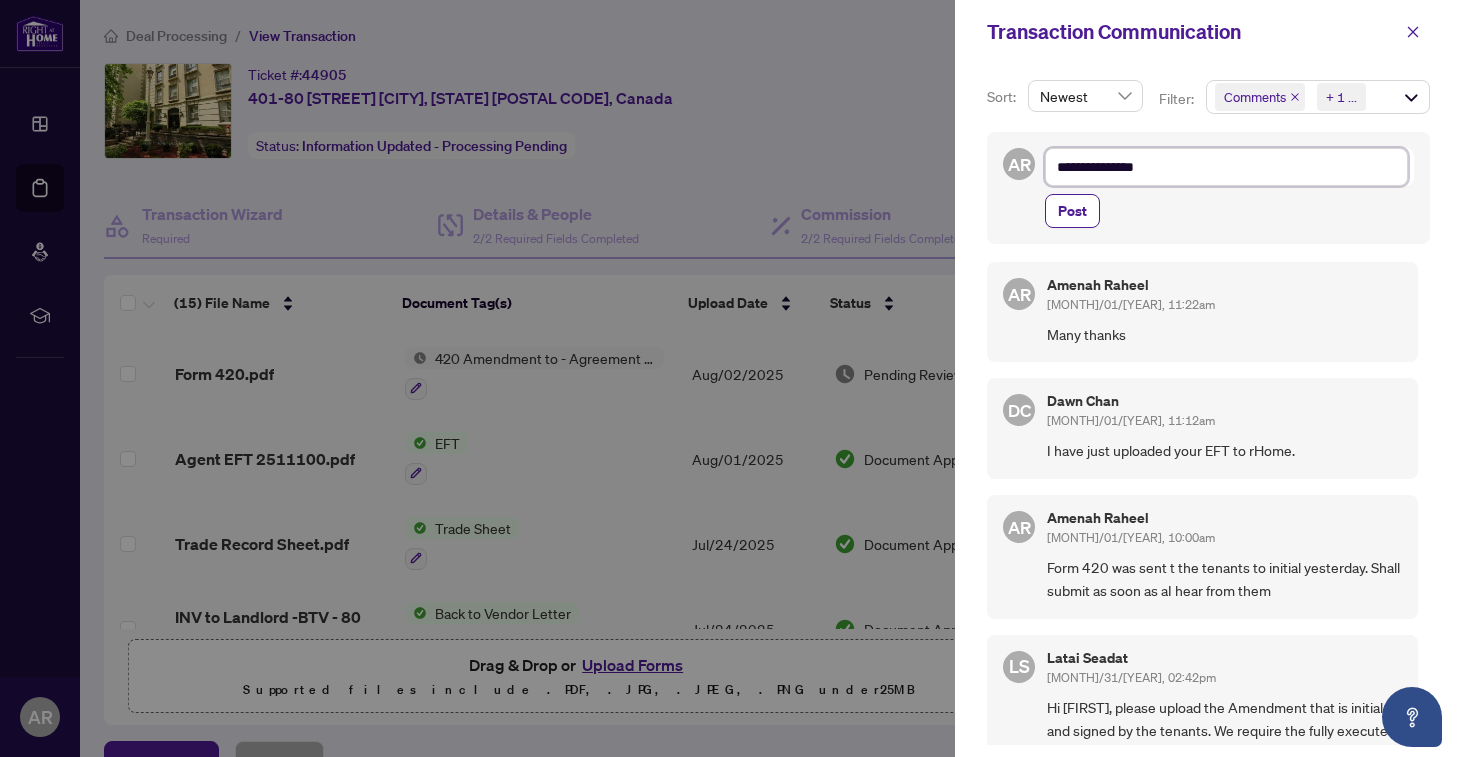 type on "**********" 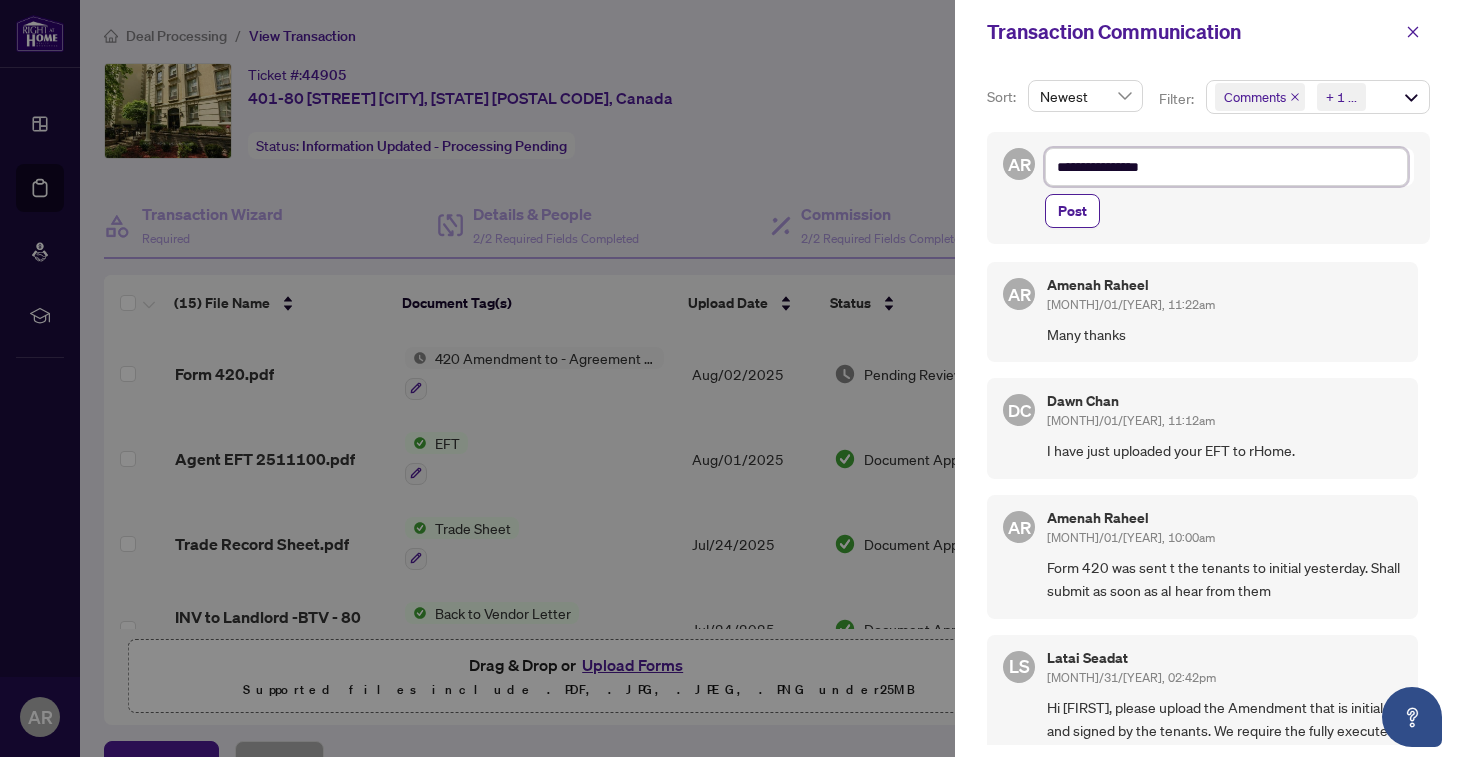 type on "**********" 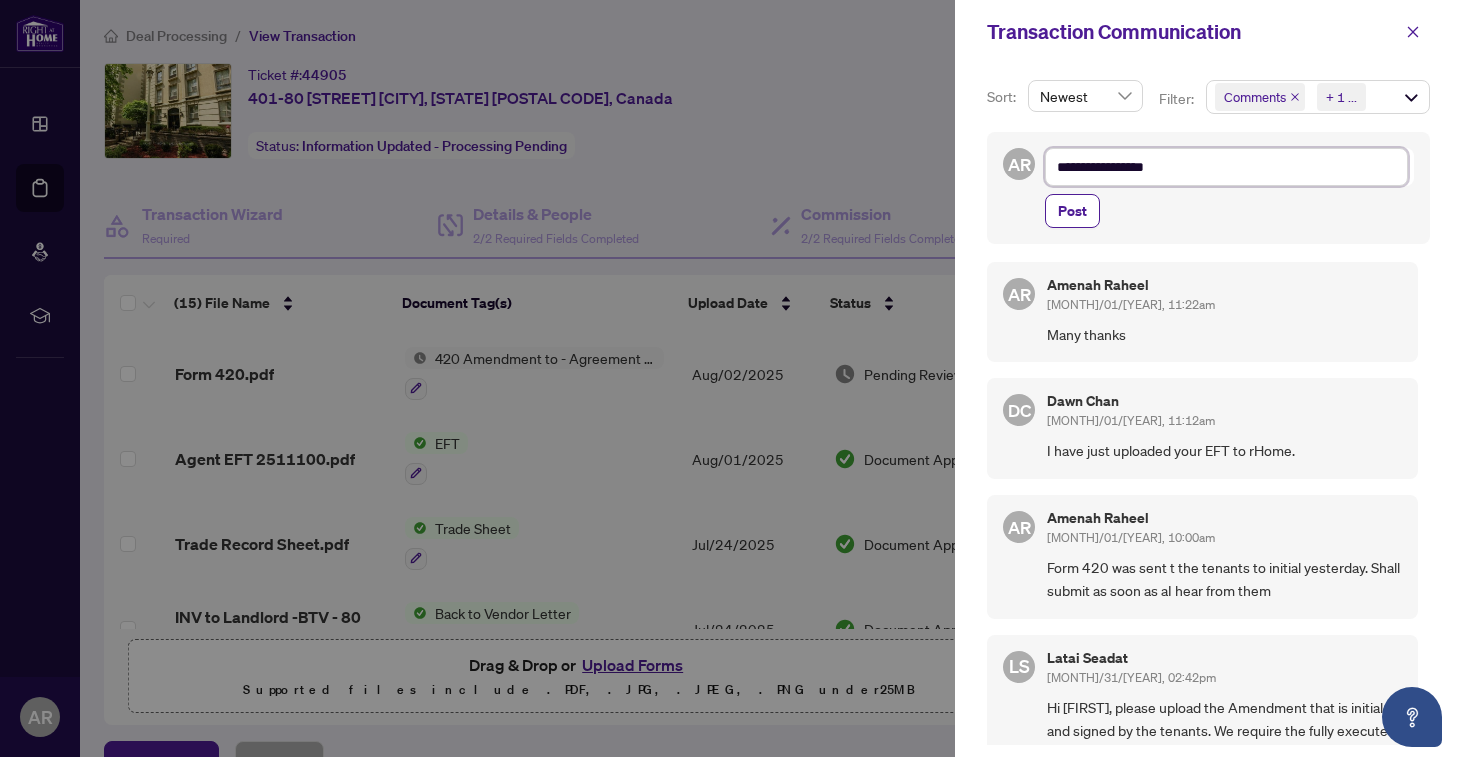type on "**********" 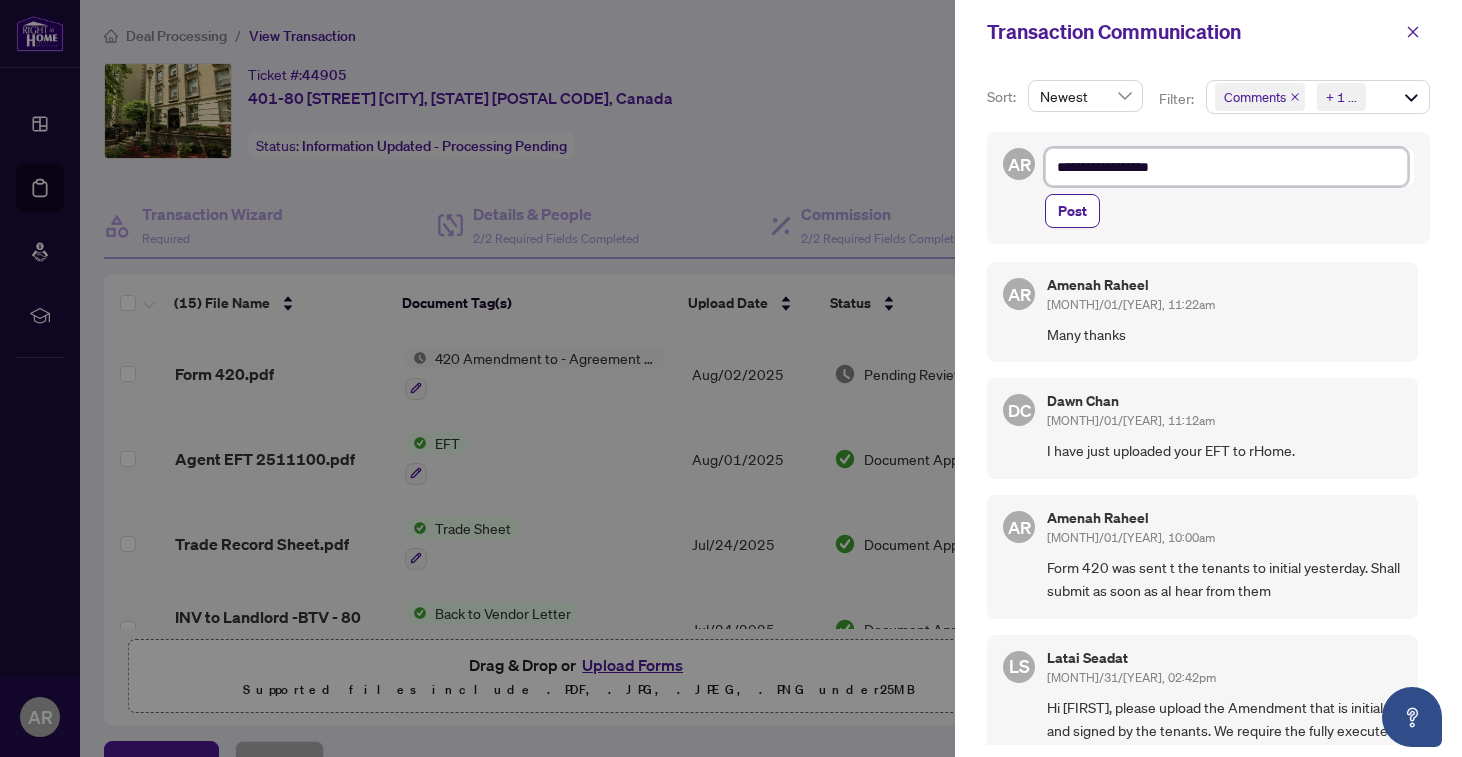 type on "**********" 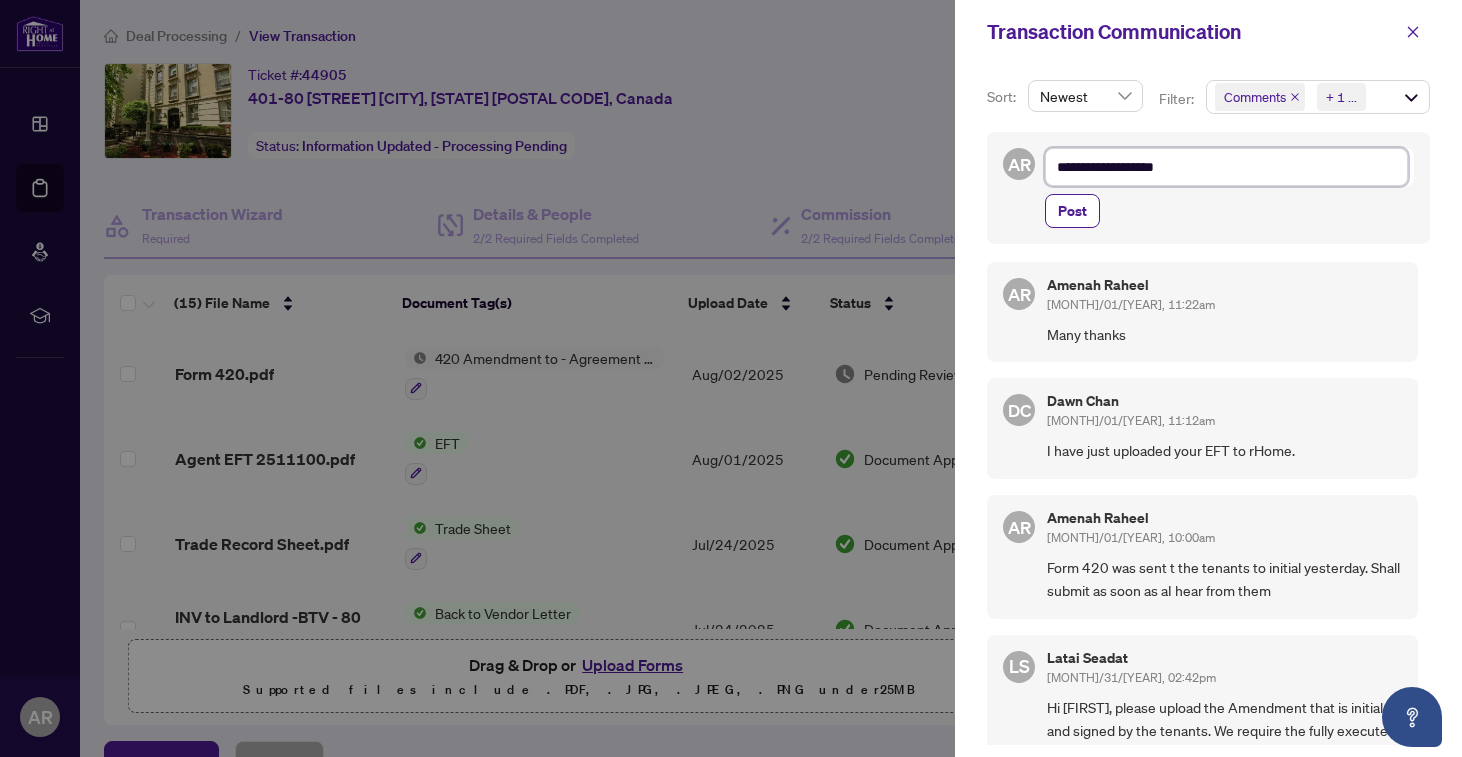 type on "**********" 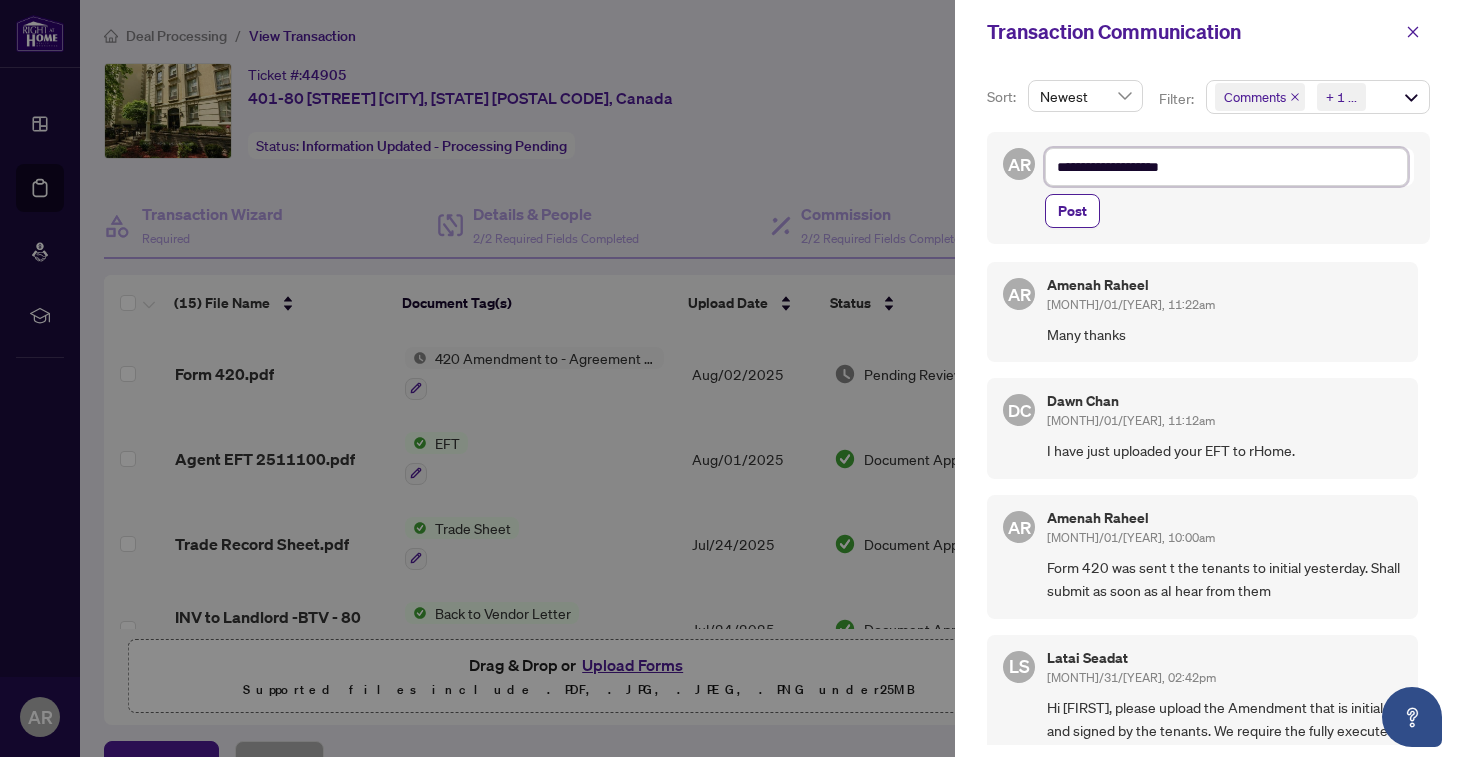 type on "**********" 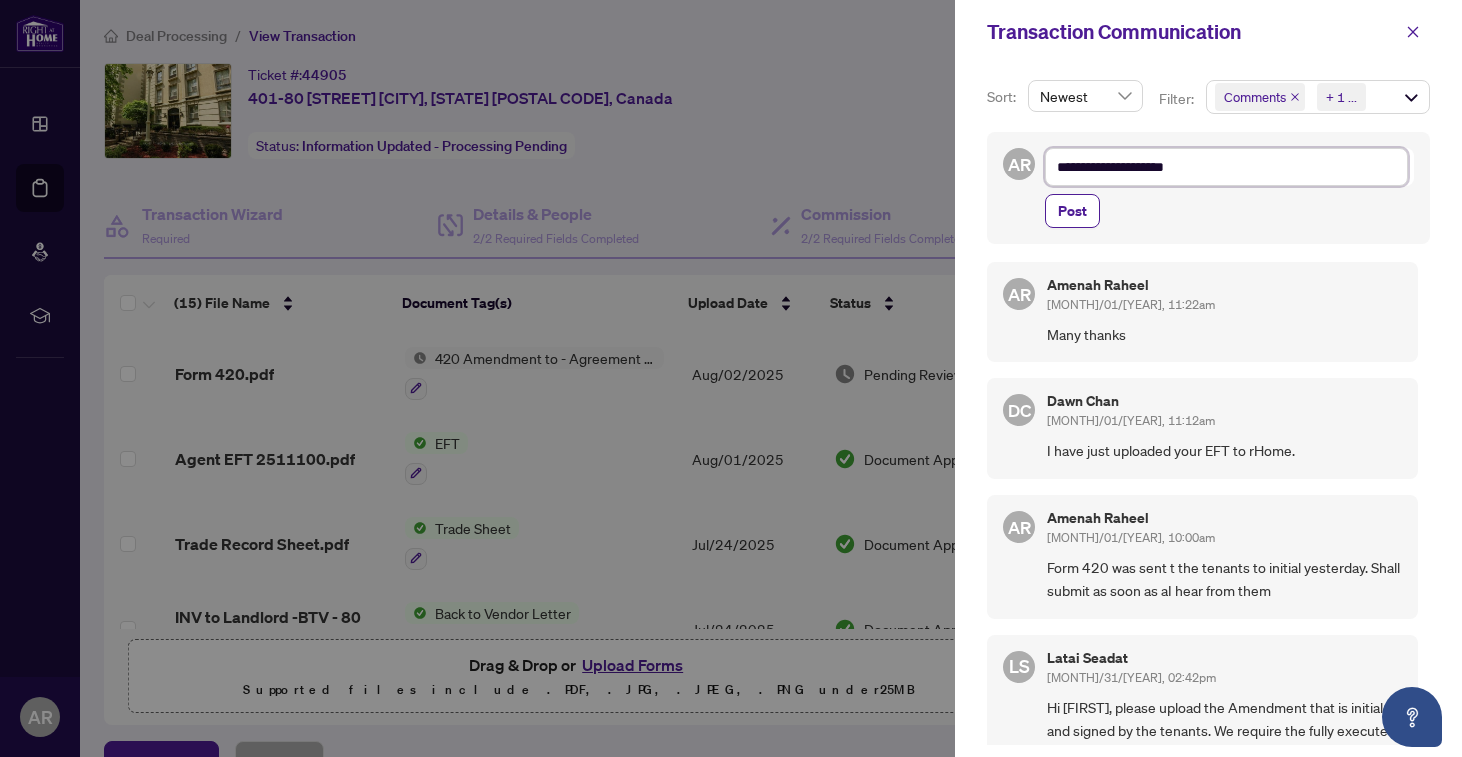 type on "**********" 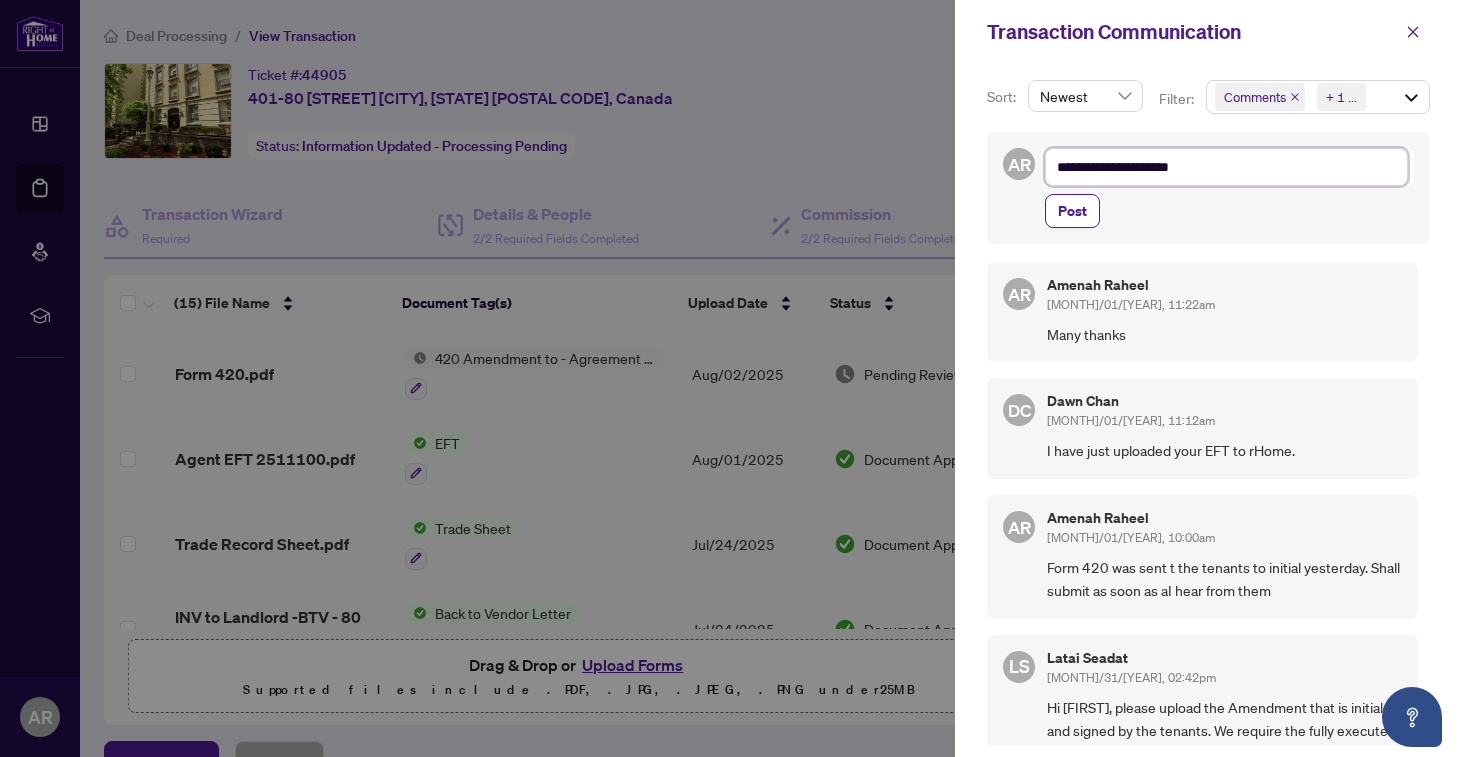 type on "**********" 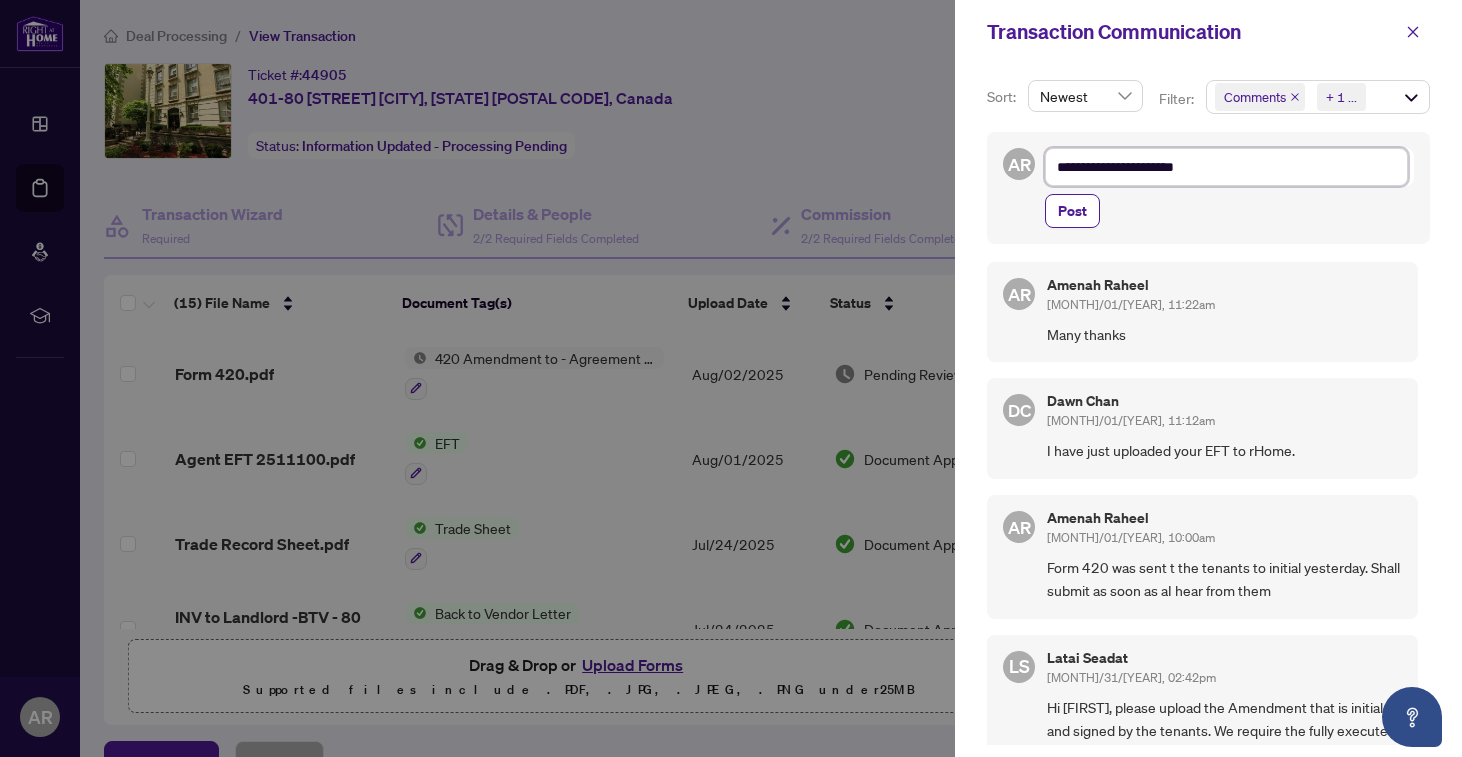 type on "**********" 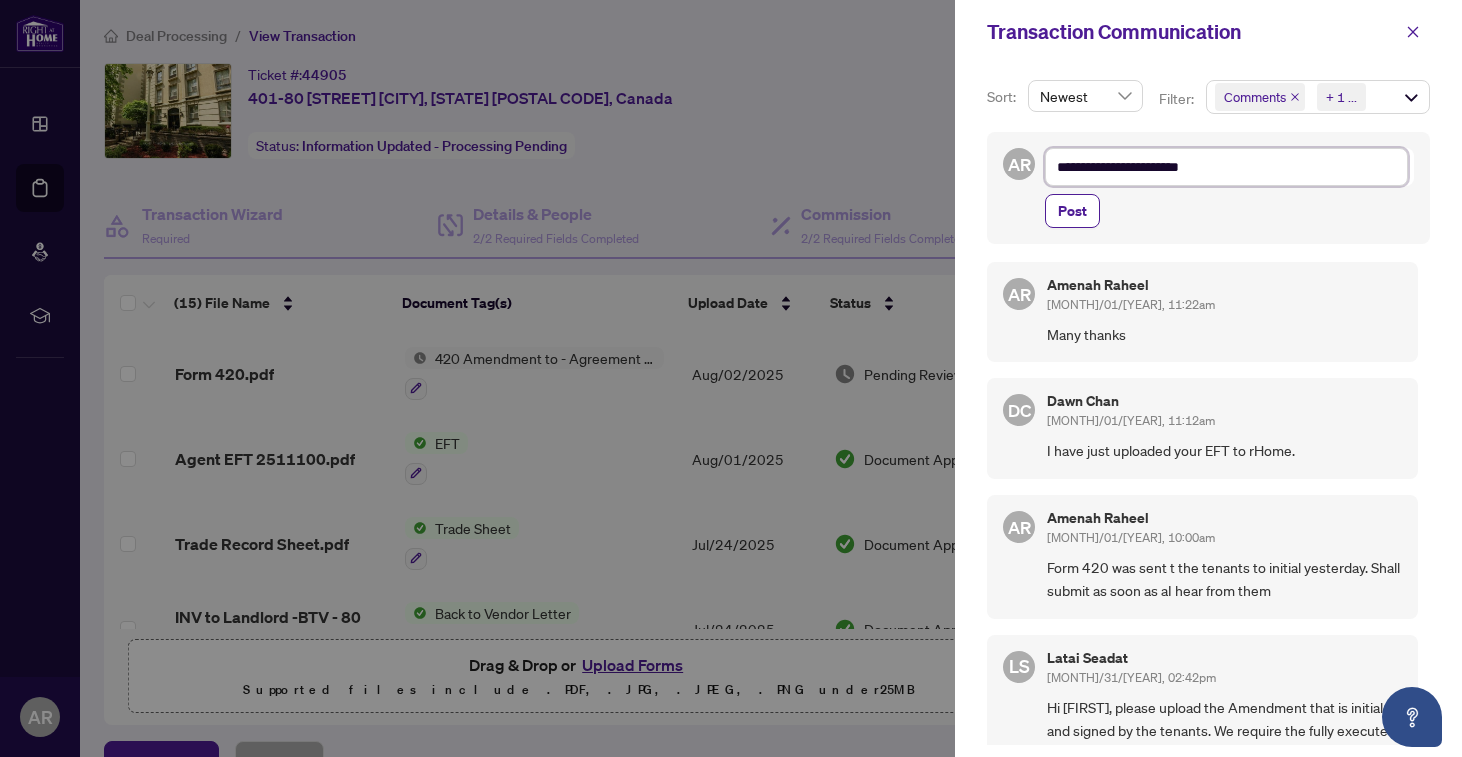 type on "**********" 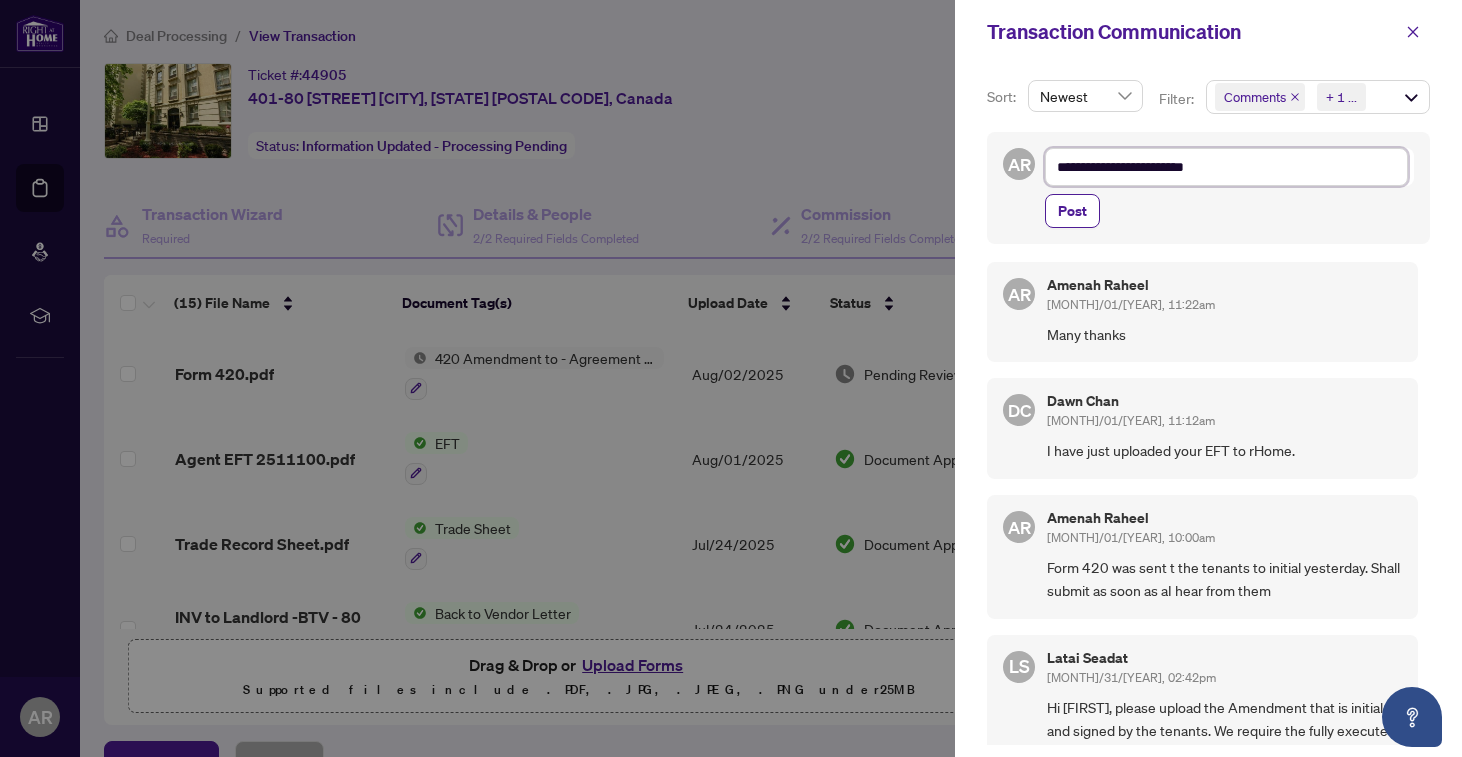 type on "**********" 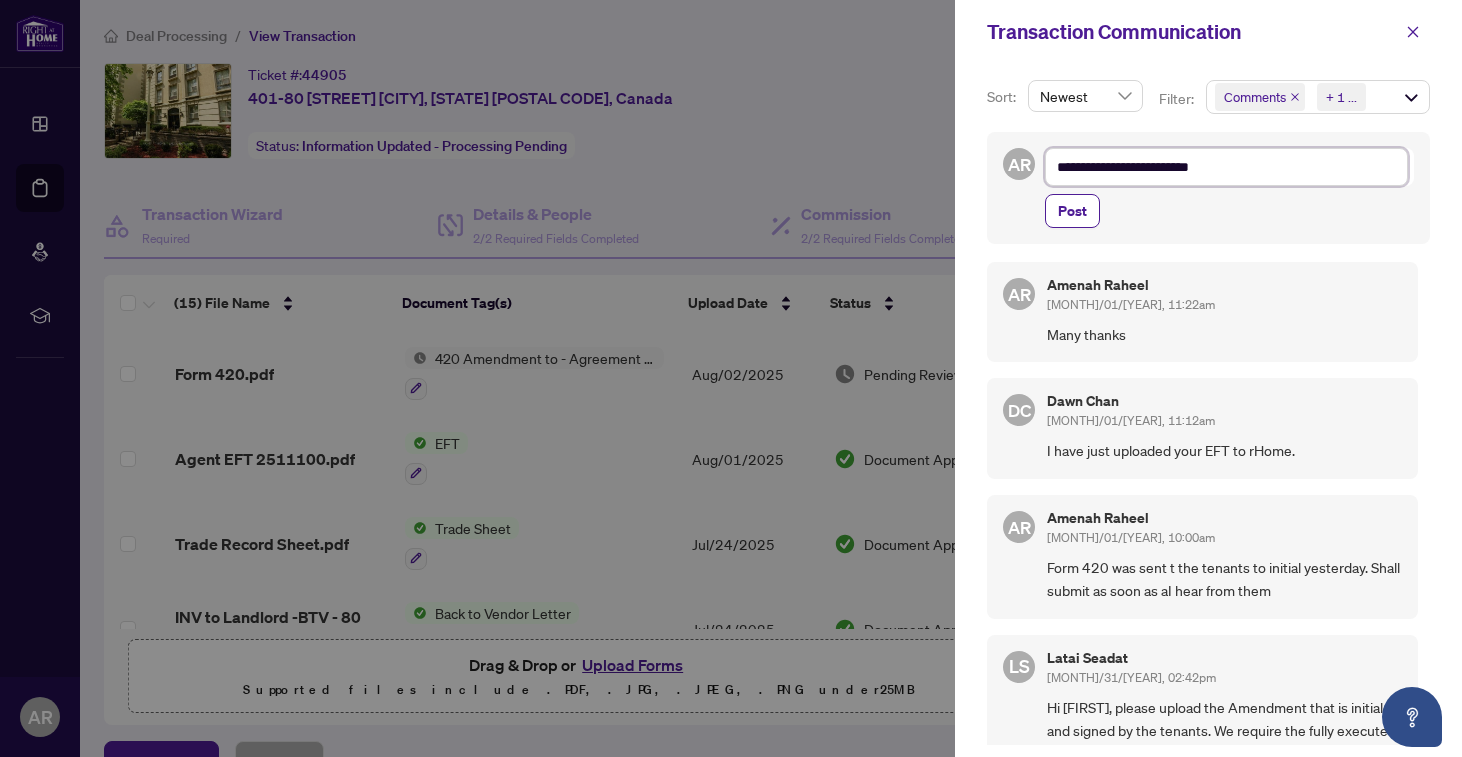 type on "**********" 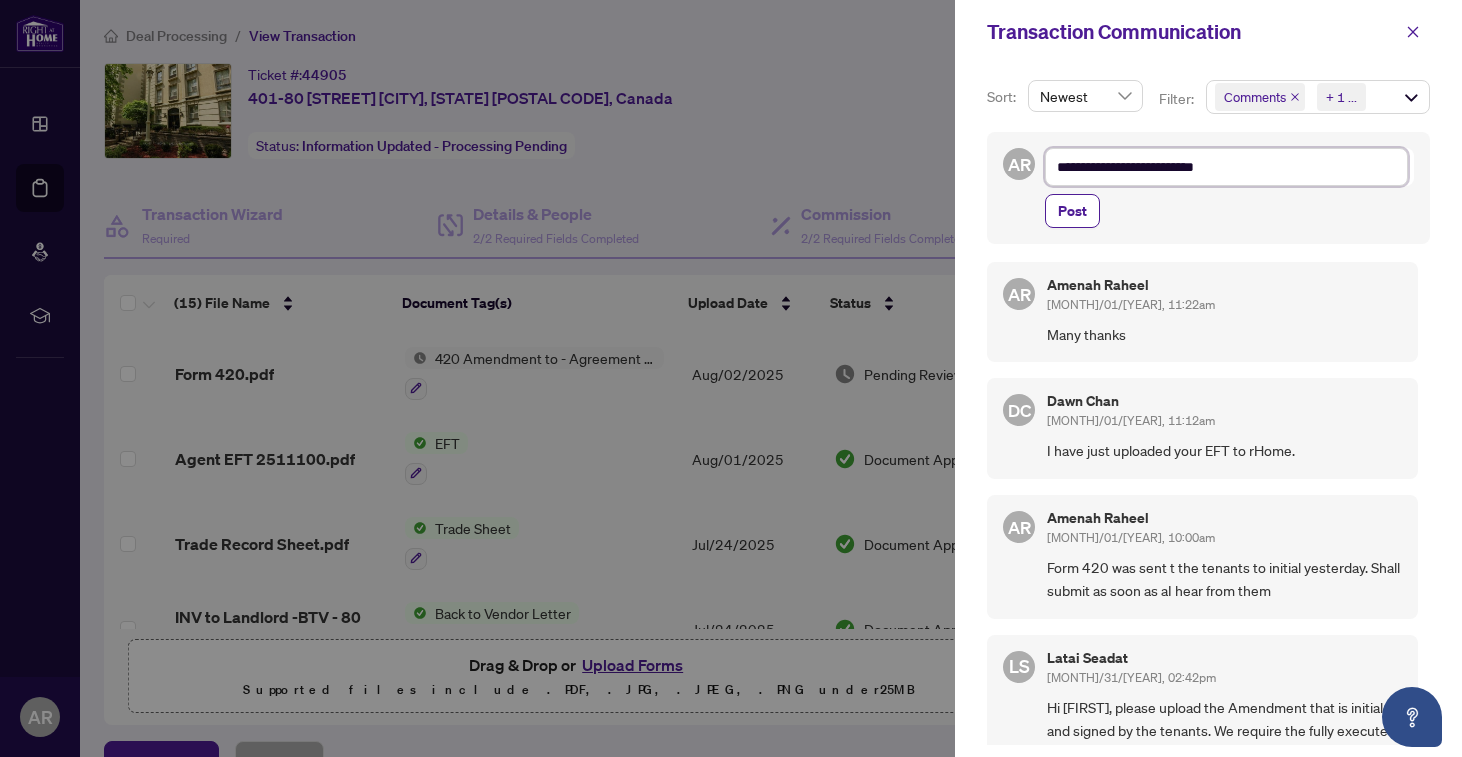 type on "**********" 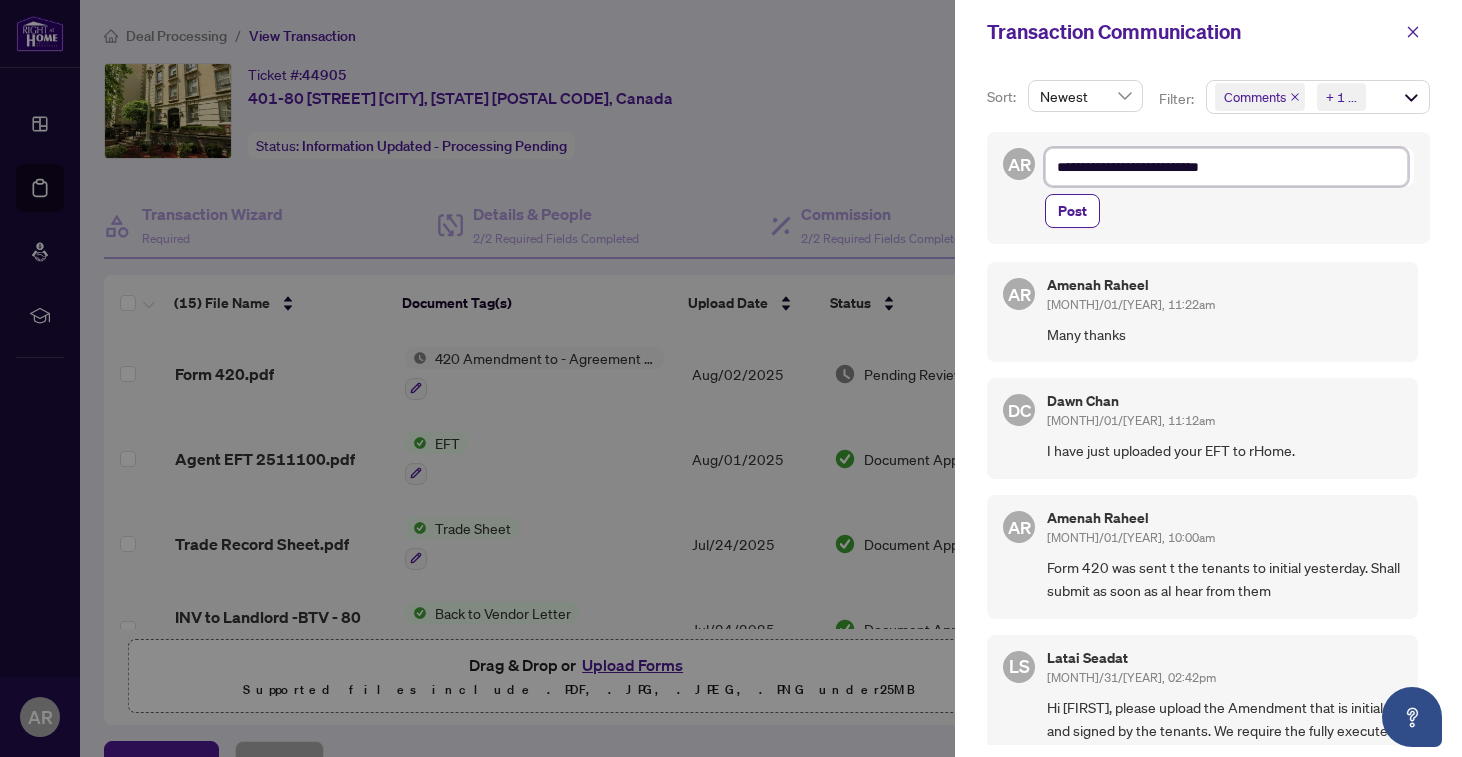 type on "**********" 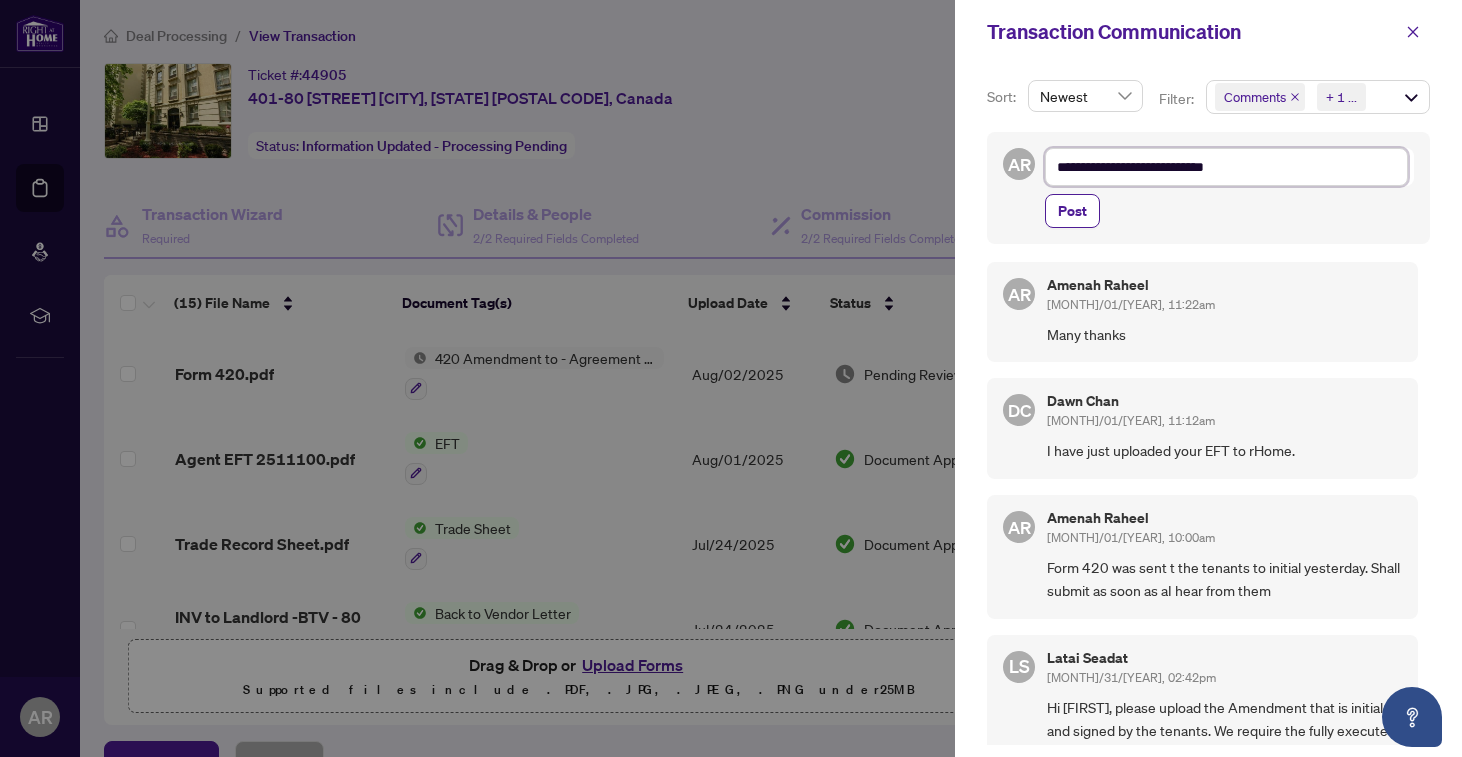 type on "**********" 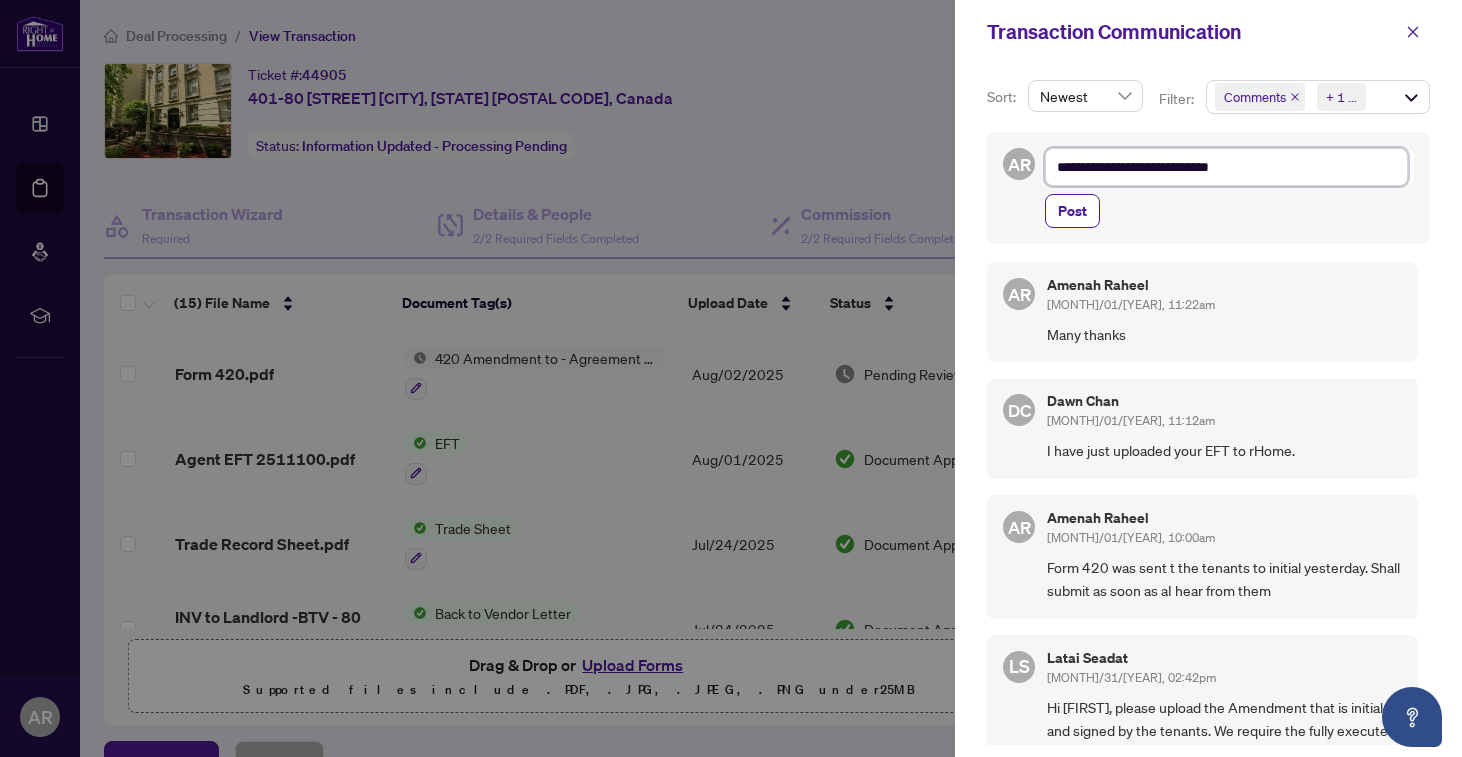 type on "**********" 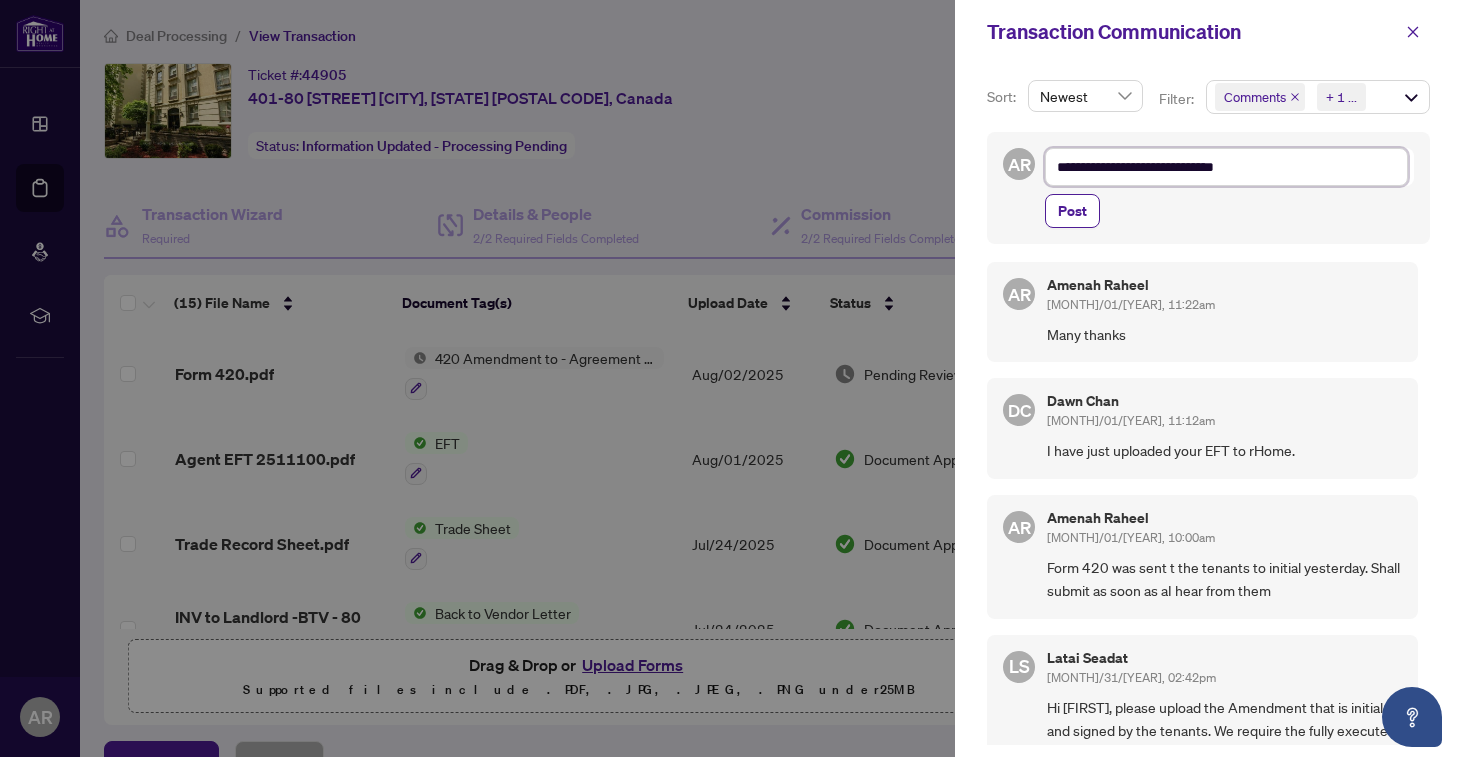 type on "**********" 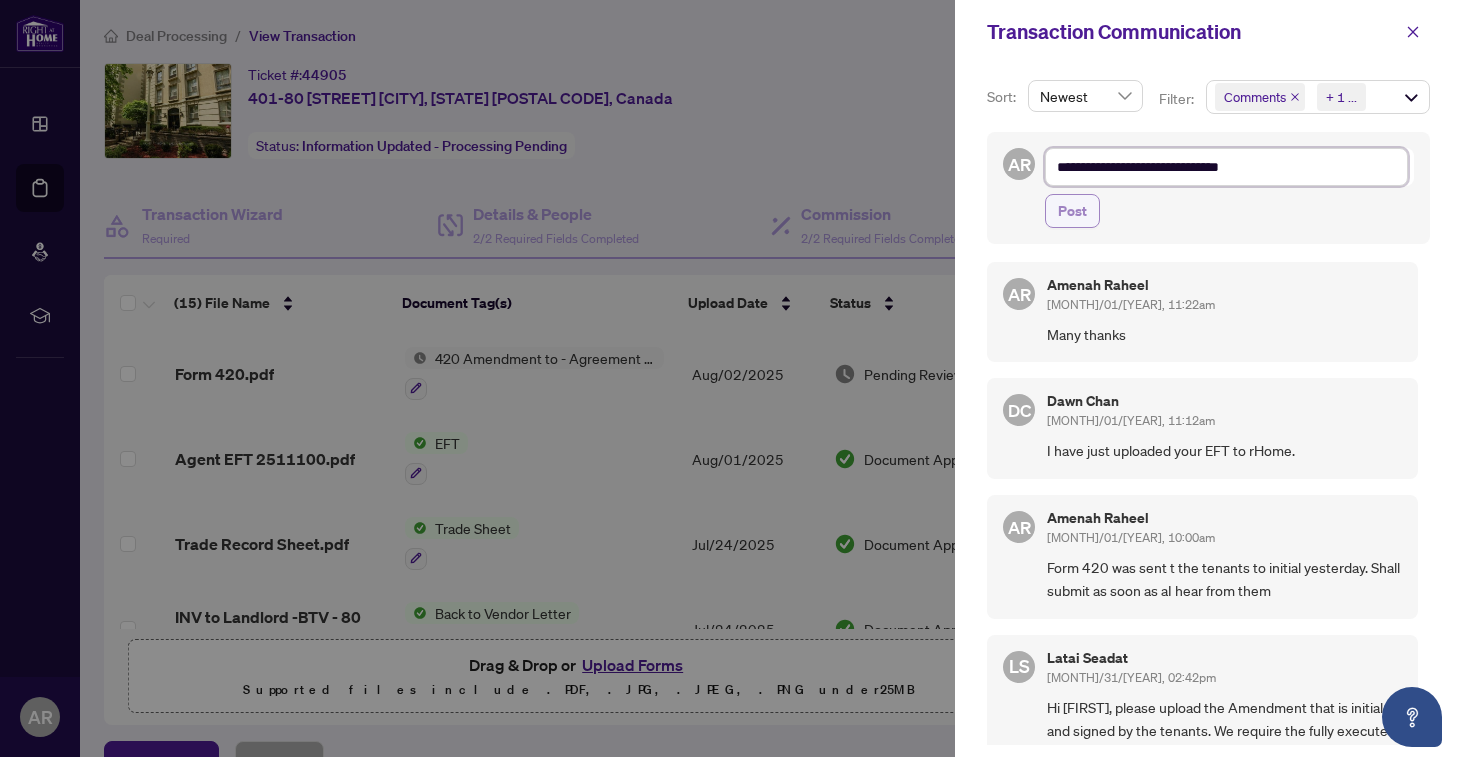 type on "**********" 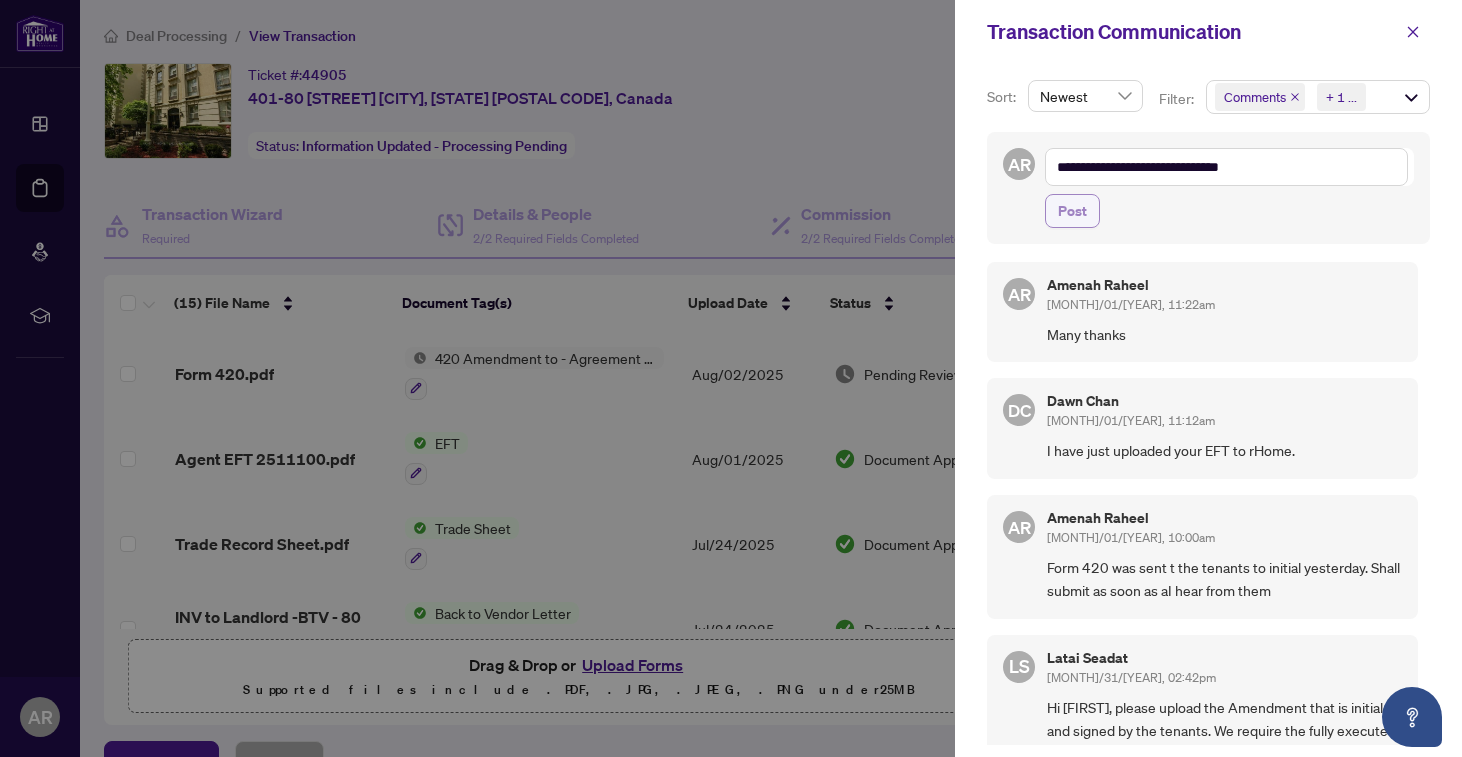 click on "Post" at bounding box center [1072, 211] 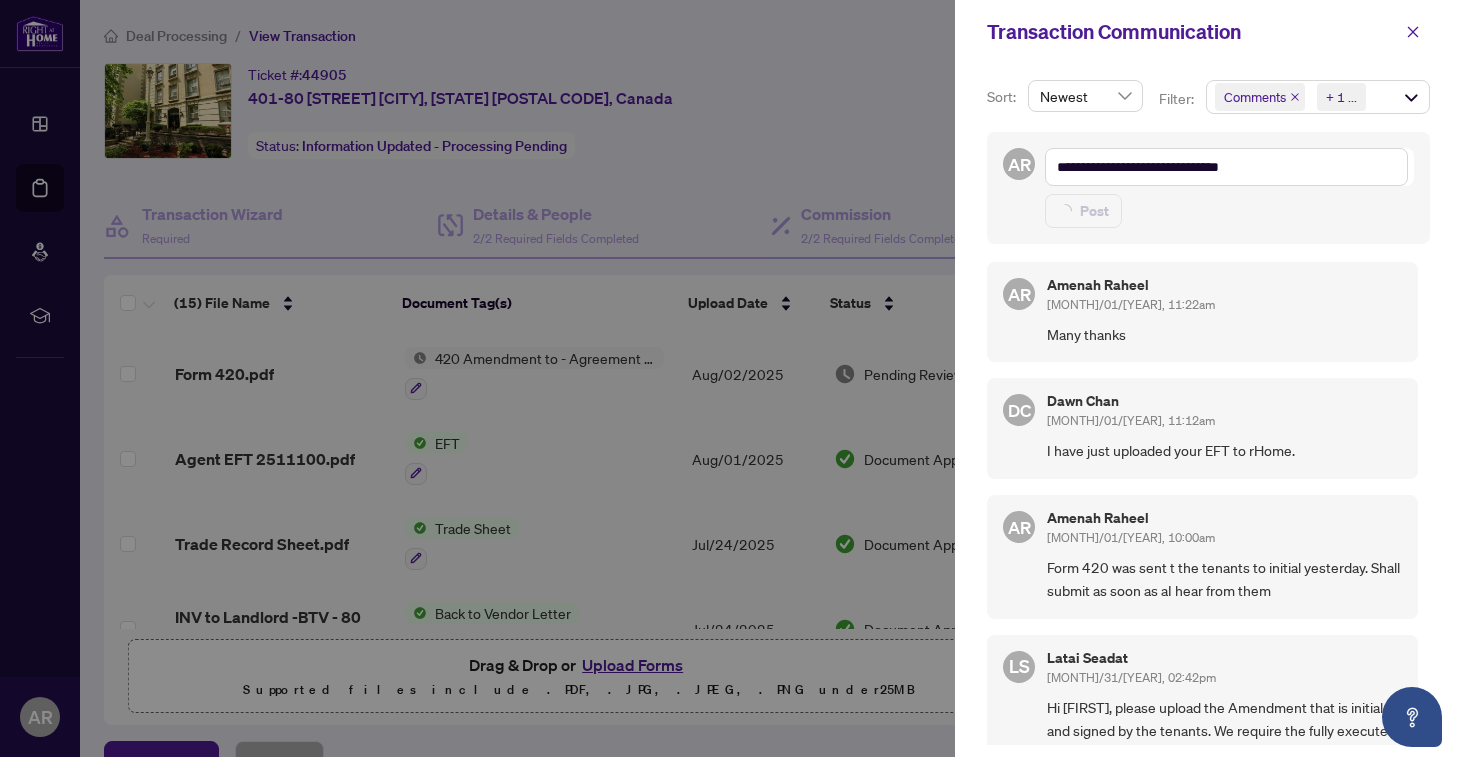 type 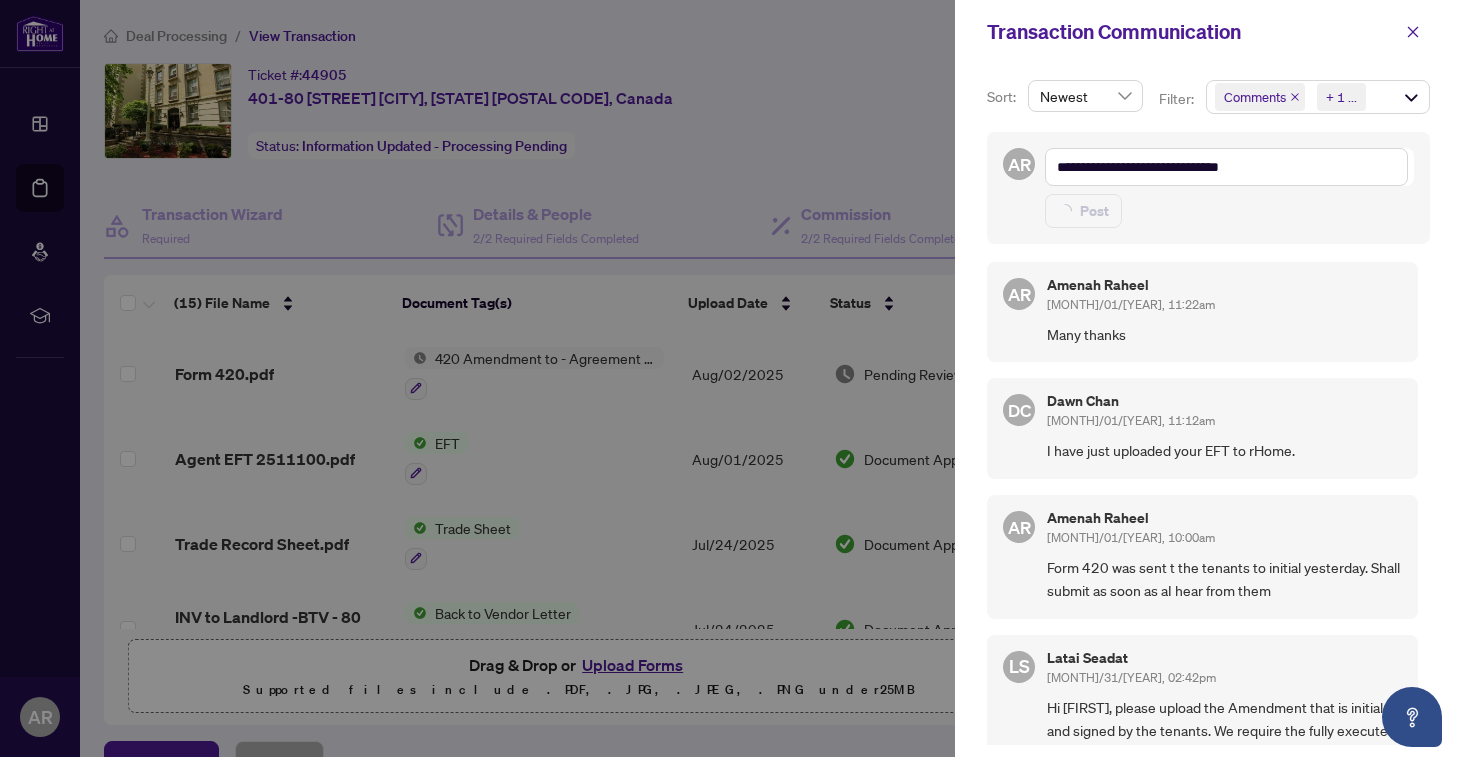 type on "**********" 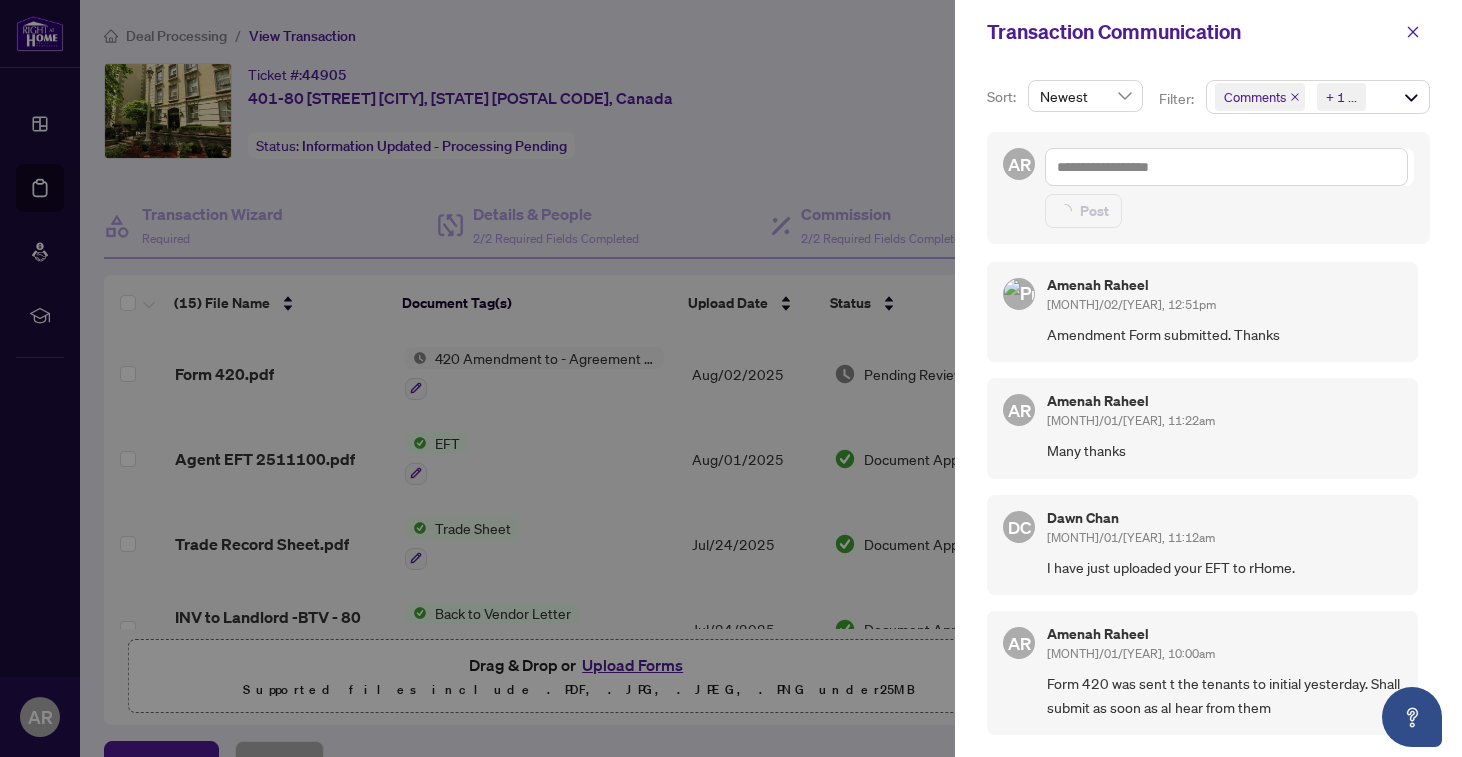 scroll, scrollTop: 0, scrollLeft: 0, axis: both 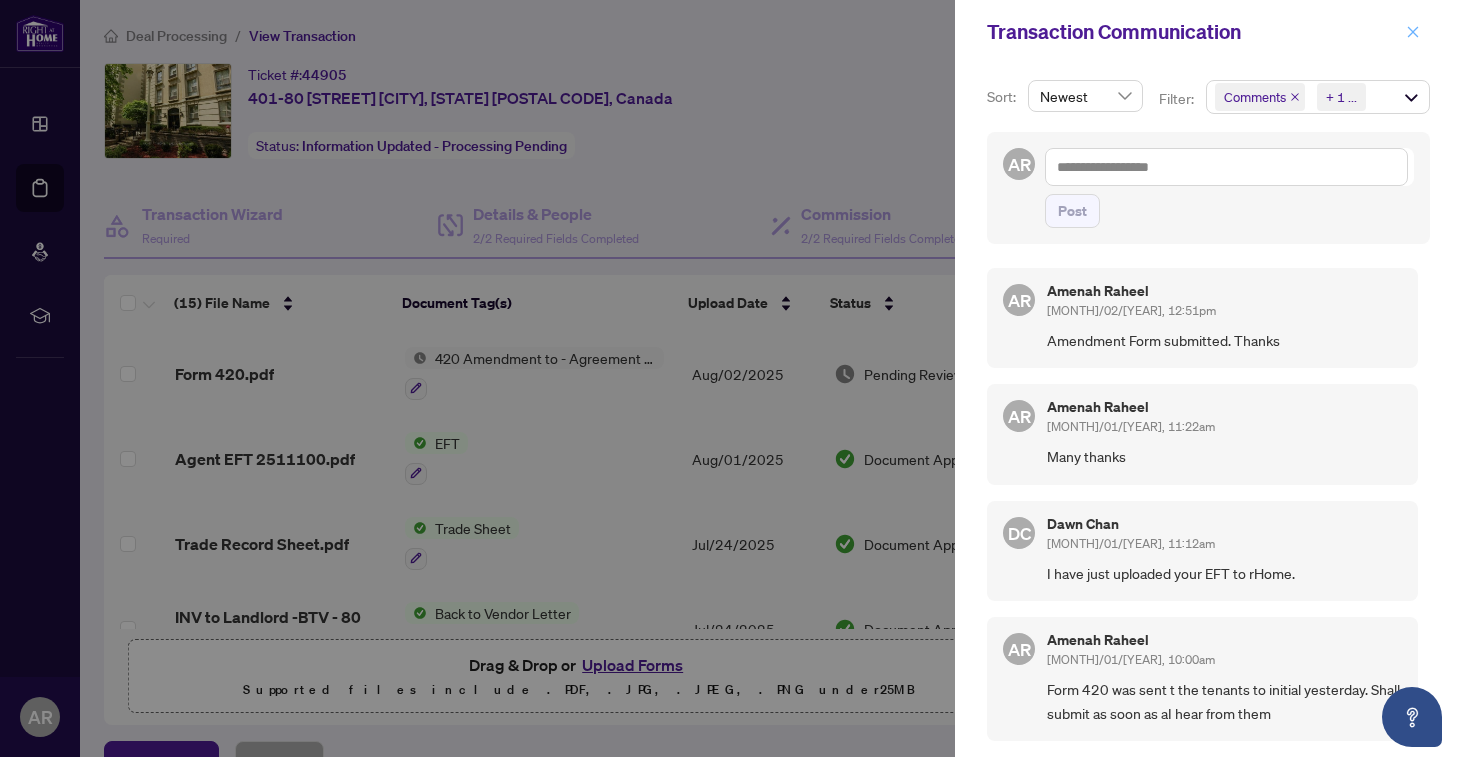 click 